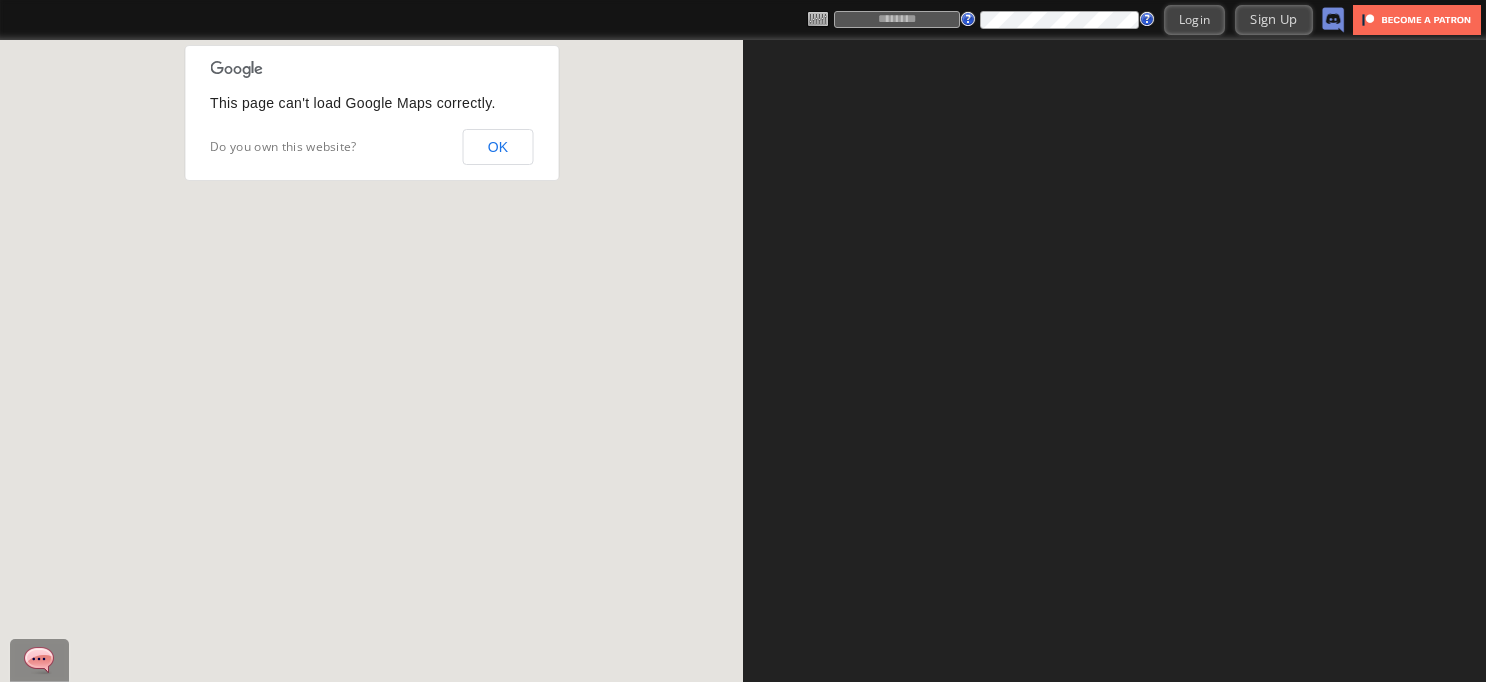 scroll, scrollTop: 0, scrollLeft: 0, axis: both 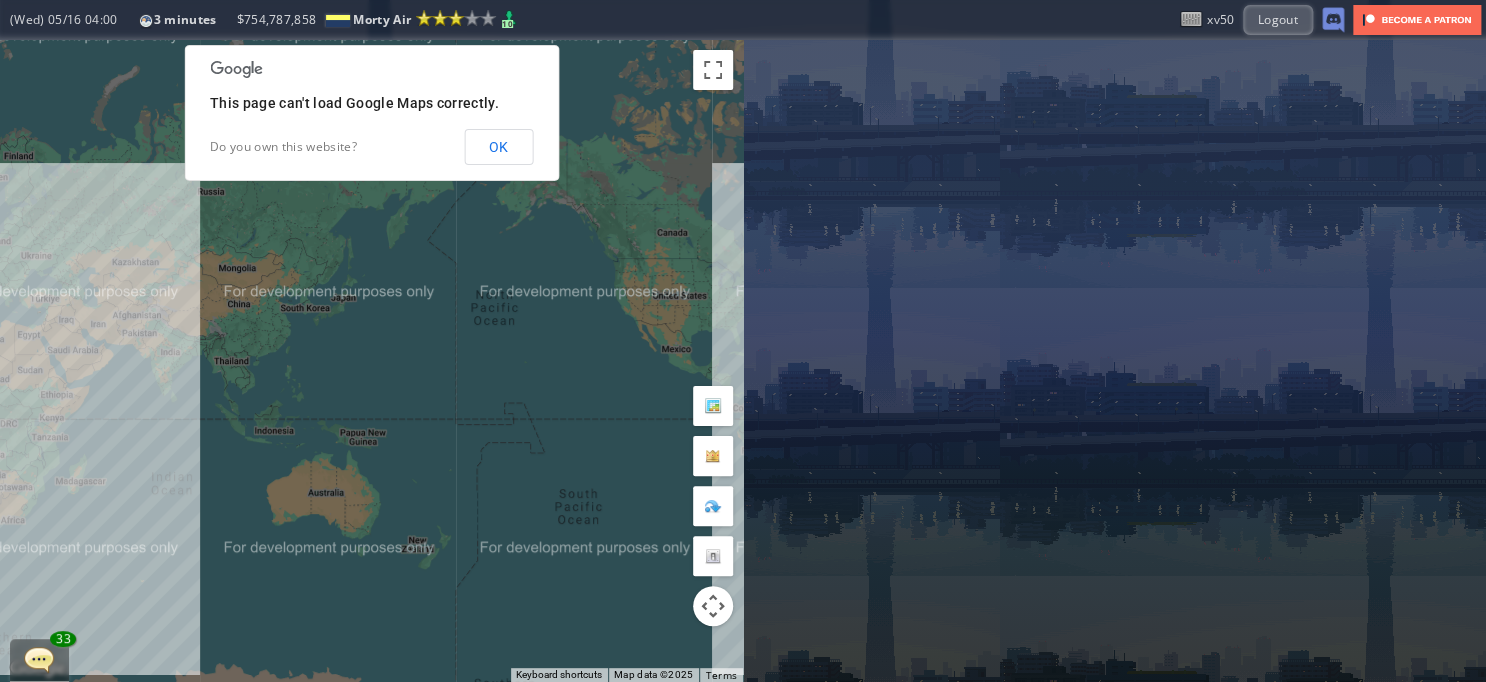click on "OK" at bounding box center [498, 147] 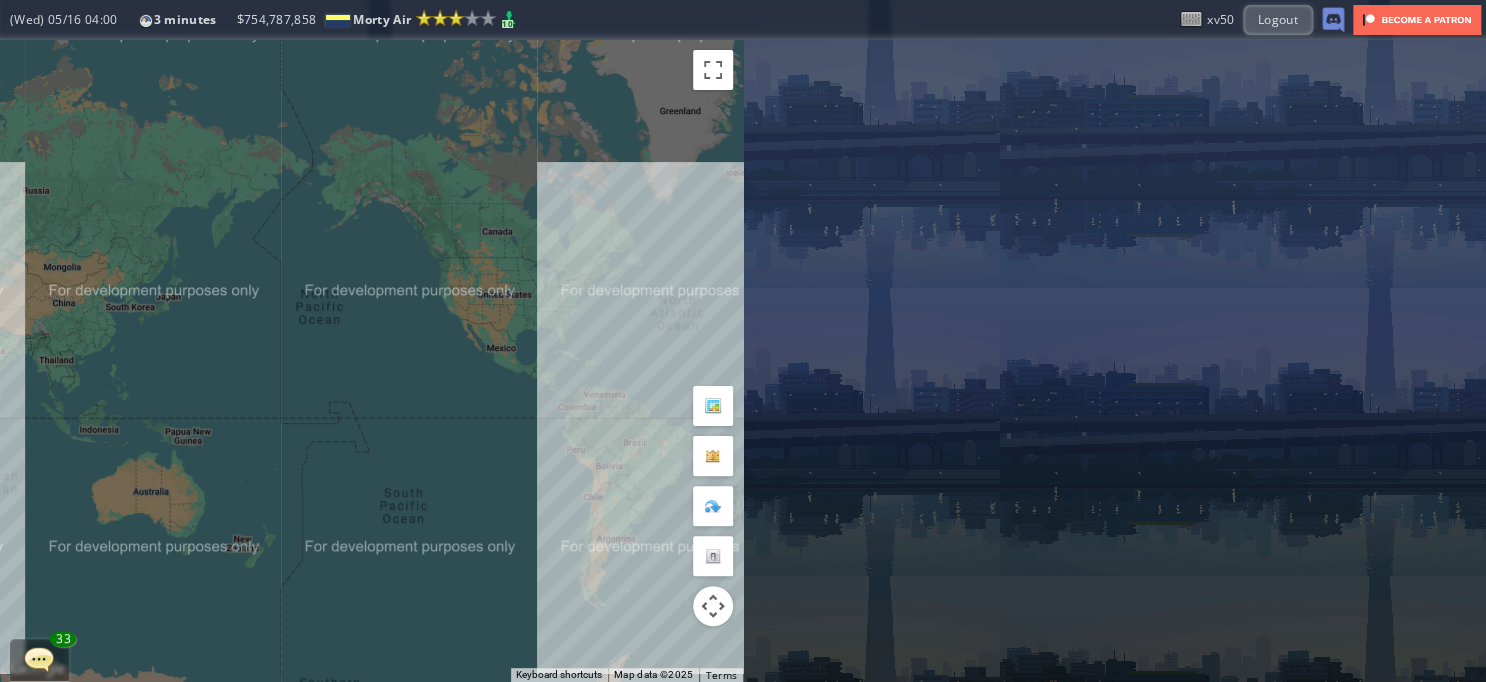 drag, startPoint x: 676, startPoint y: 359, endPoint x: 205, endPoint y: 346, distance: 471.17938 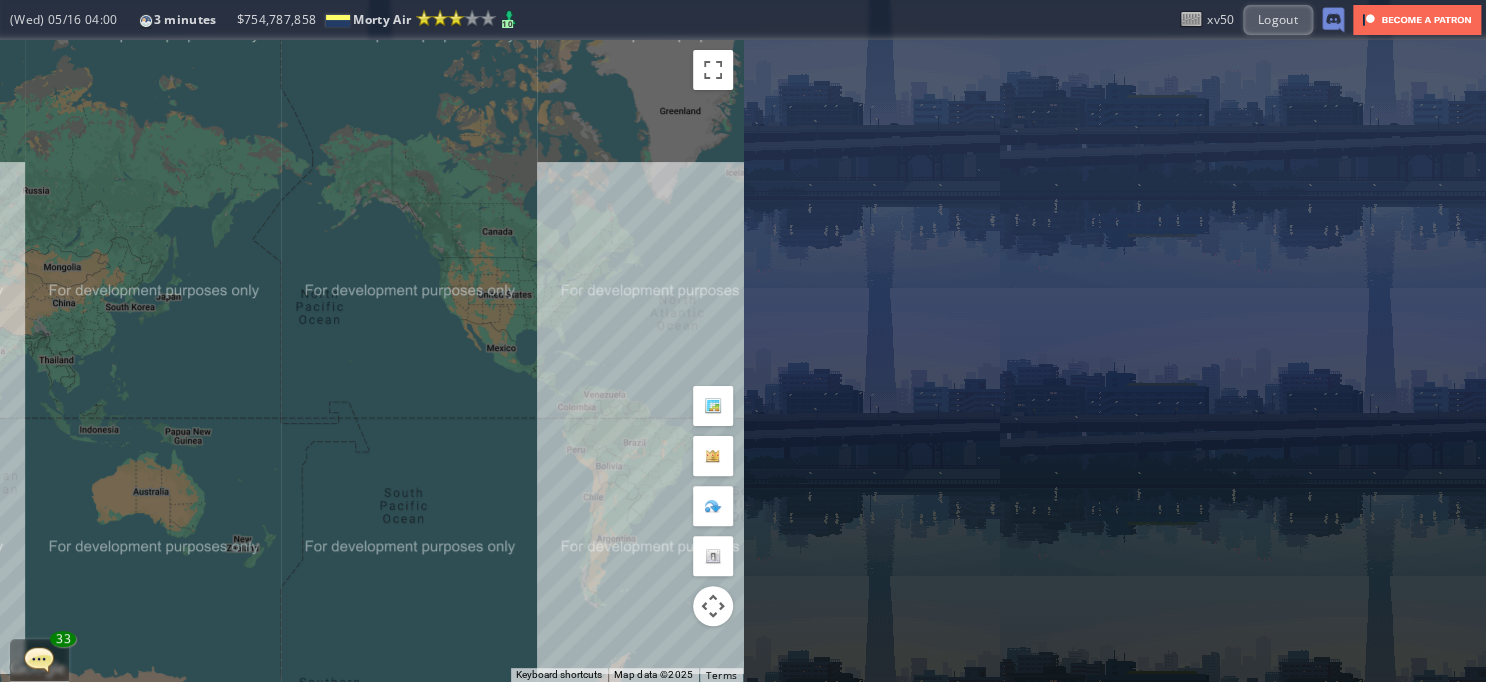 click on "To navigate, press the arrow keys." at bounding box center [371, 361] 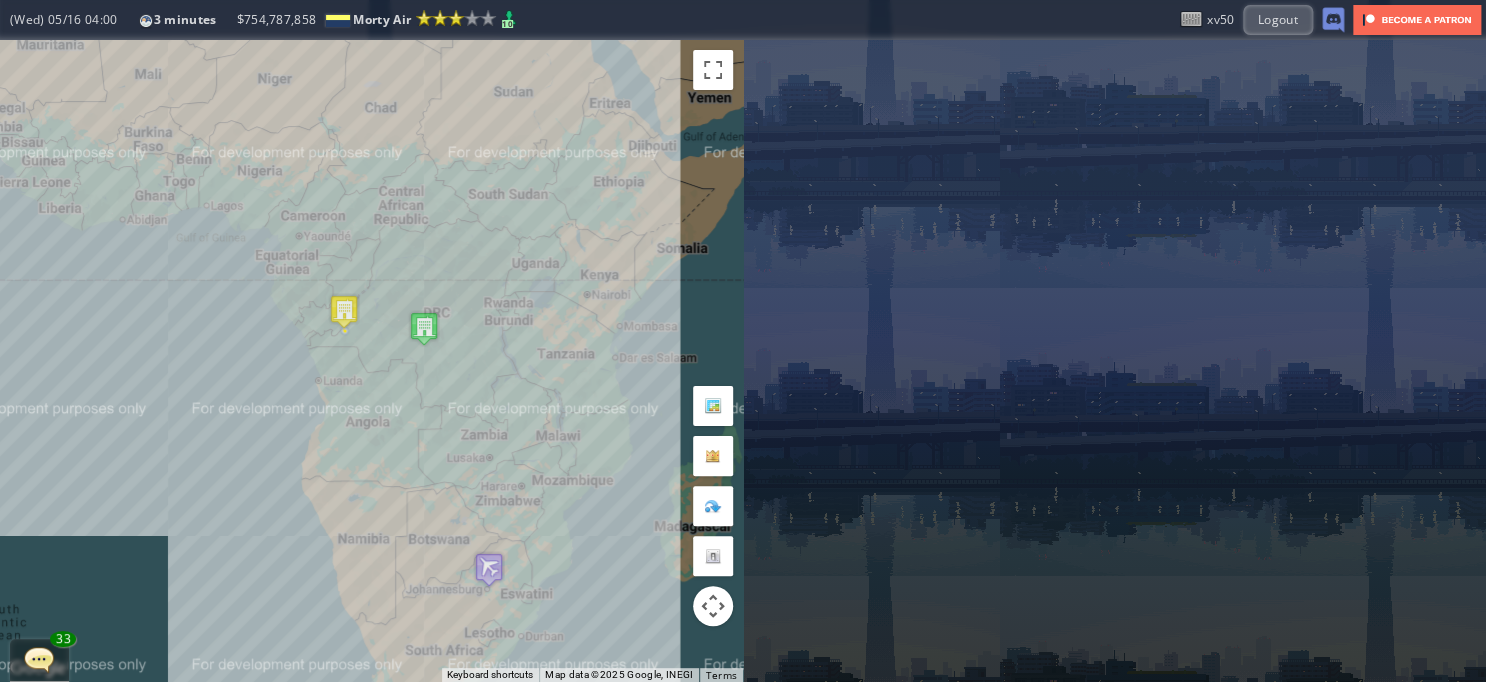 click on "To navigate, press the arrow keys." at bounding box center [371, 361] 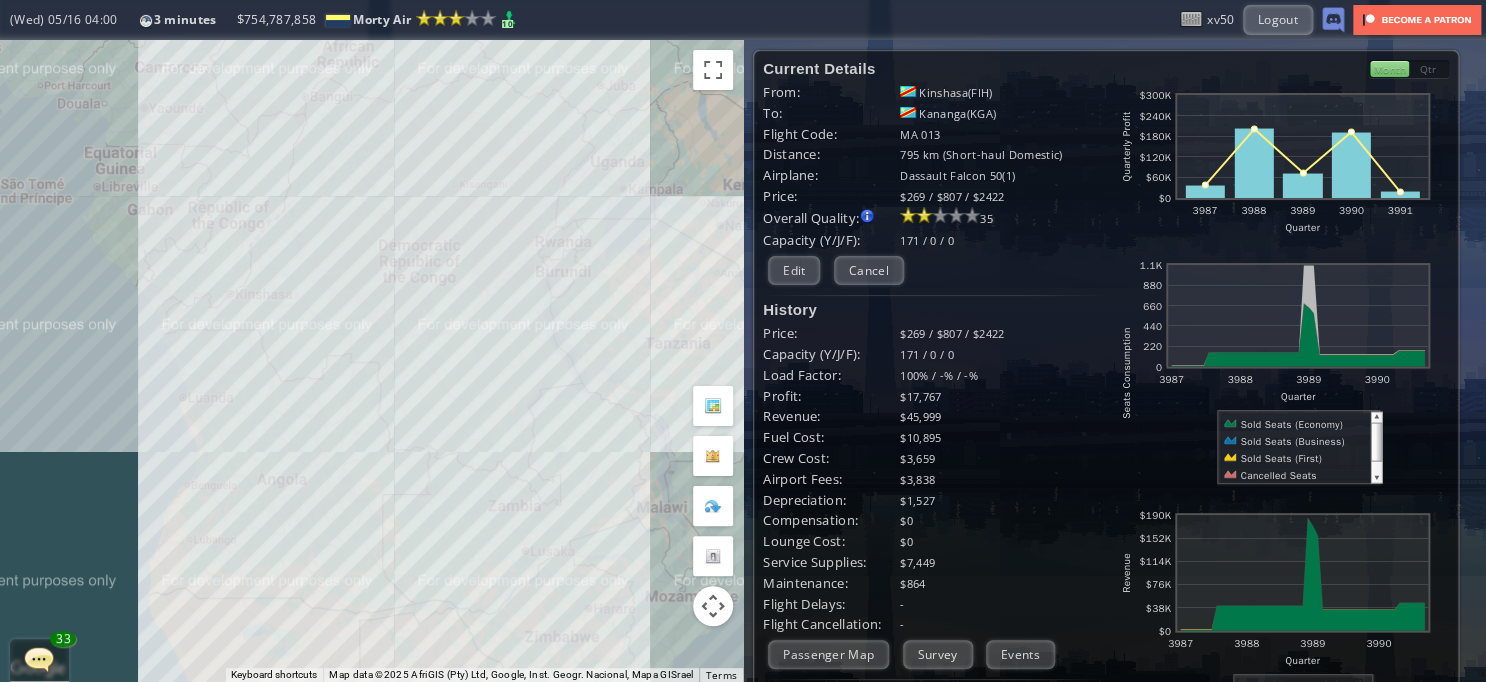 click on "To navigate, press the arrow keys." at bounding box center (371, 361) 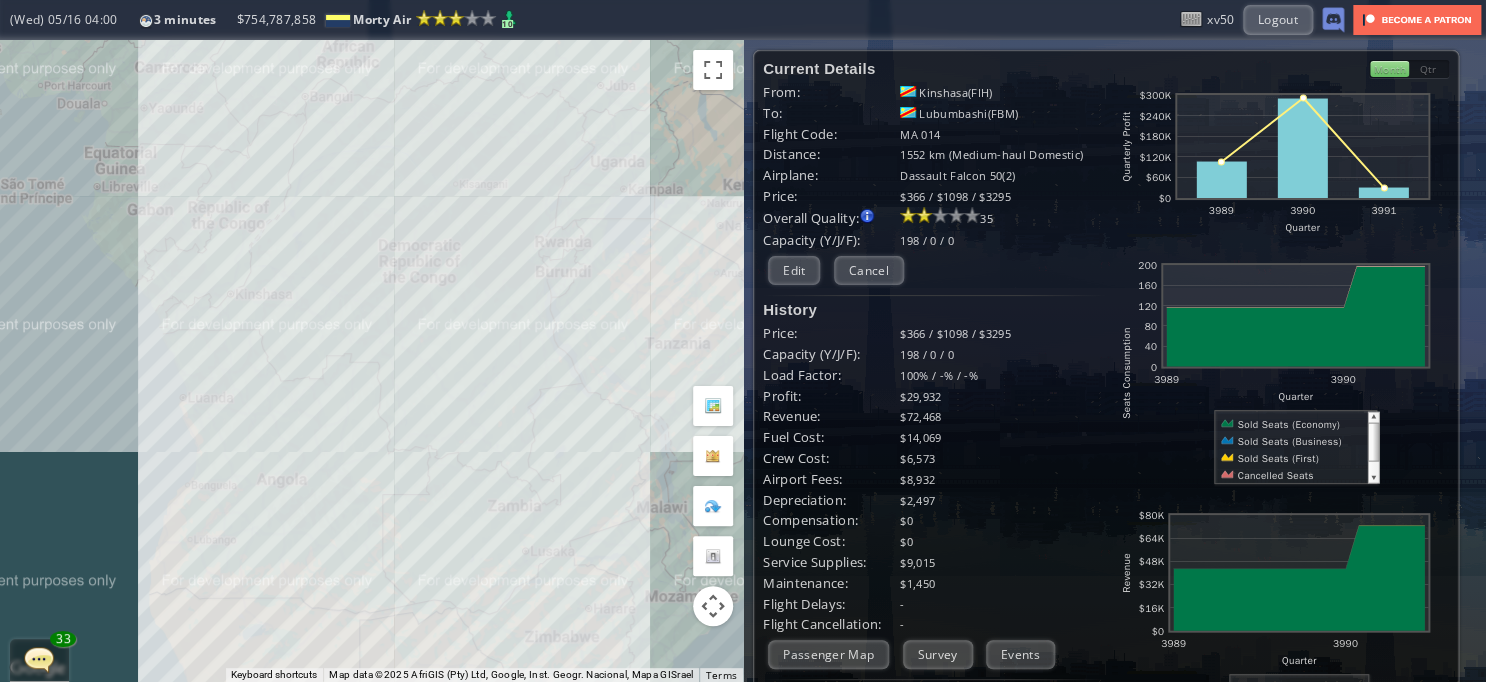 click on "Passenger Map" at bounding box center (828, 654) 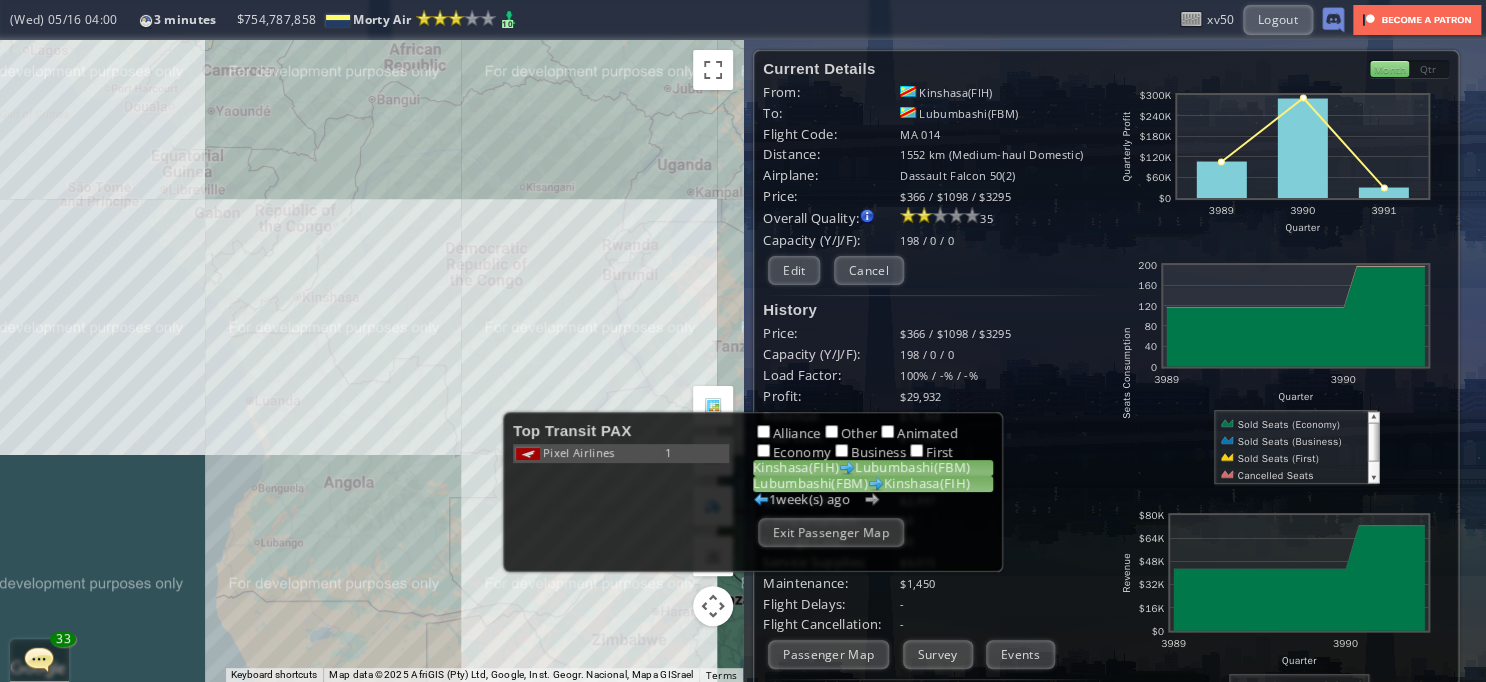 click on "[CITY]([CODE]) [CITY]([CODE])" at bounding box center [873, 484] 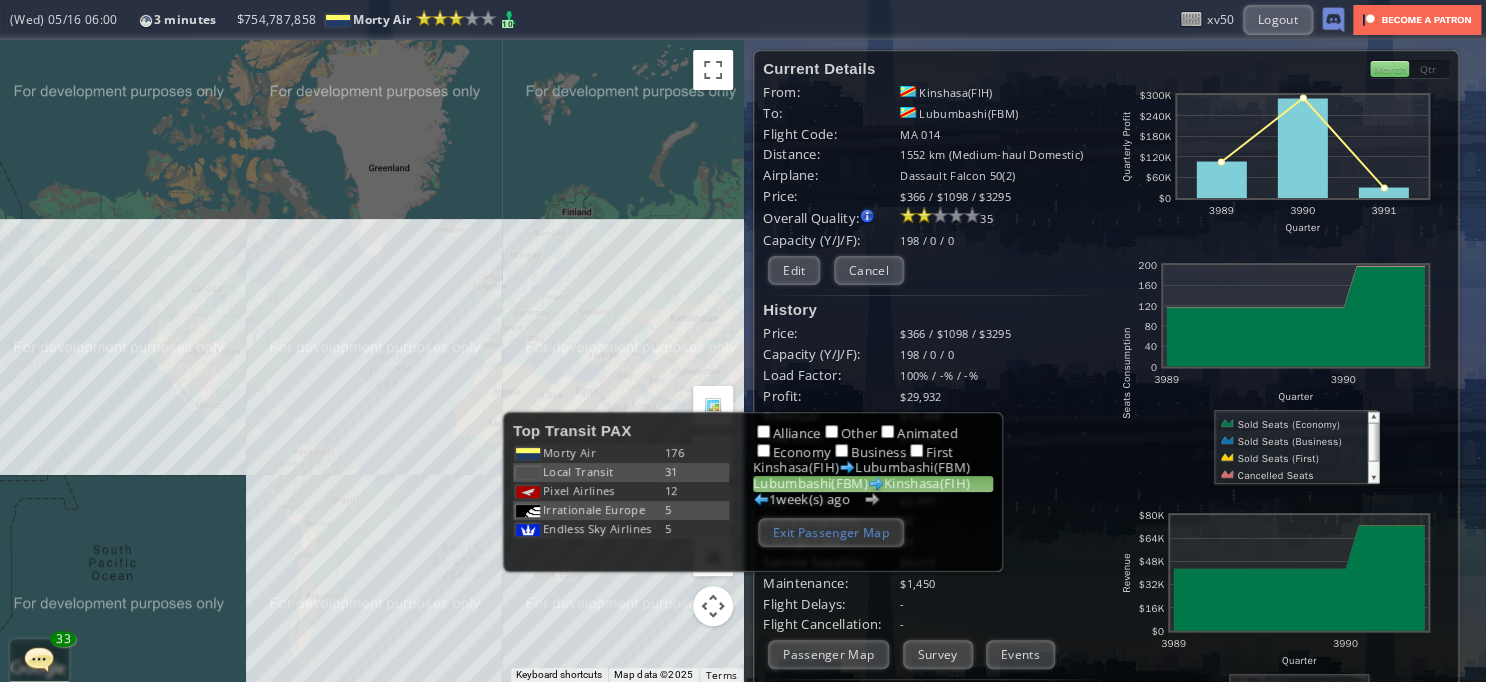 click on "Exit Passenger Map" at bounding box center (831, 532) 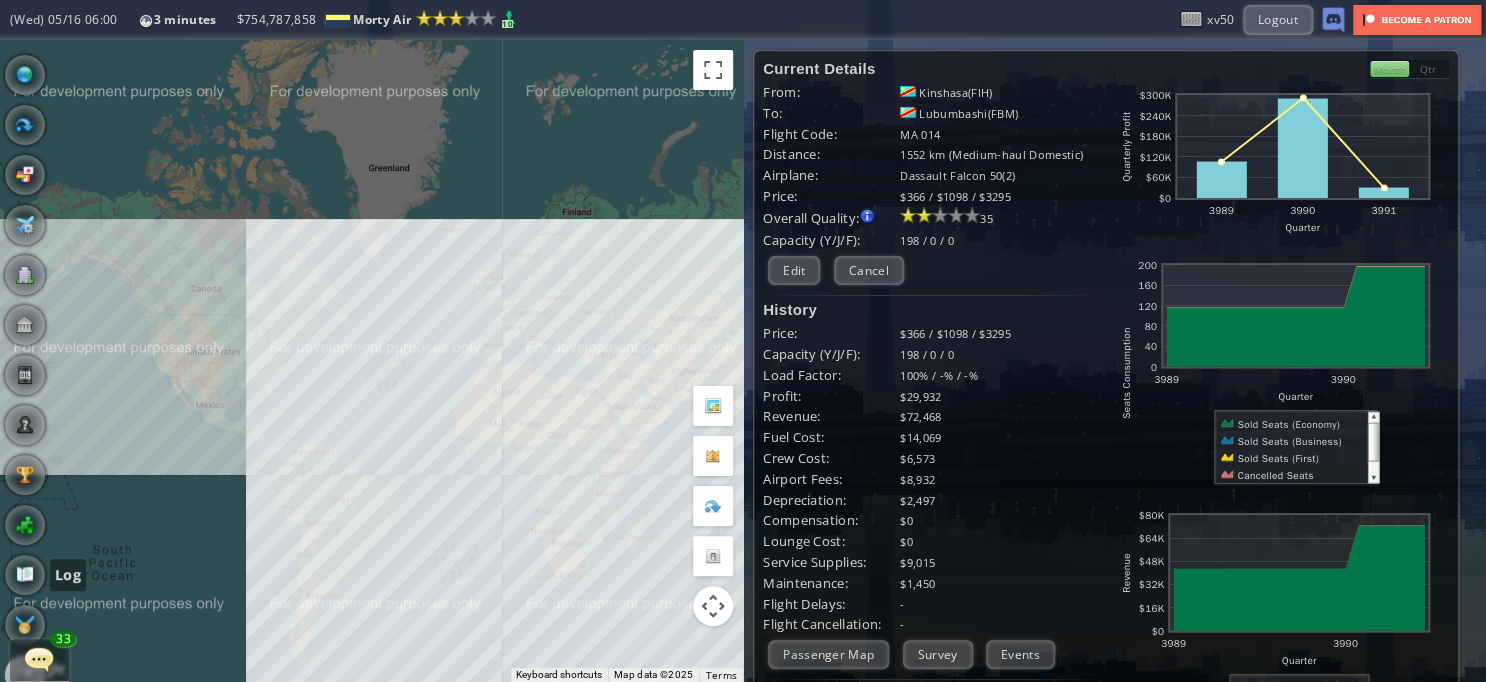 scroll, scrollTop: 77, scrollLeft: 0, axis: vertical 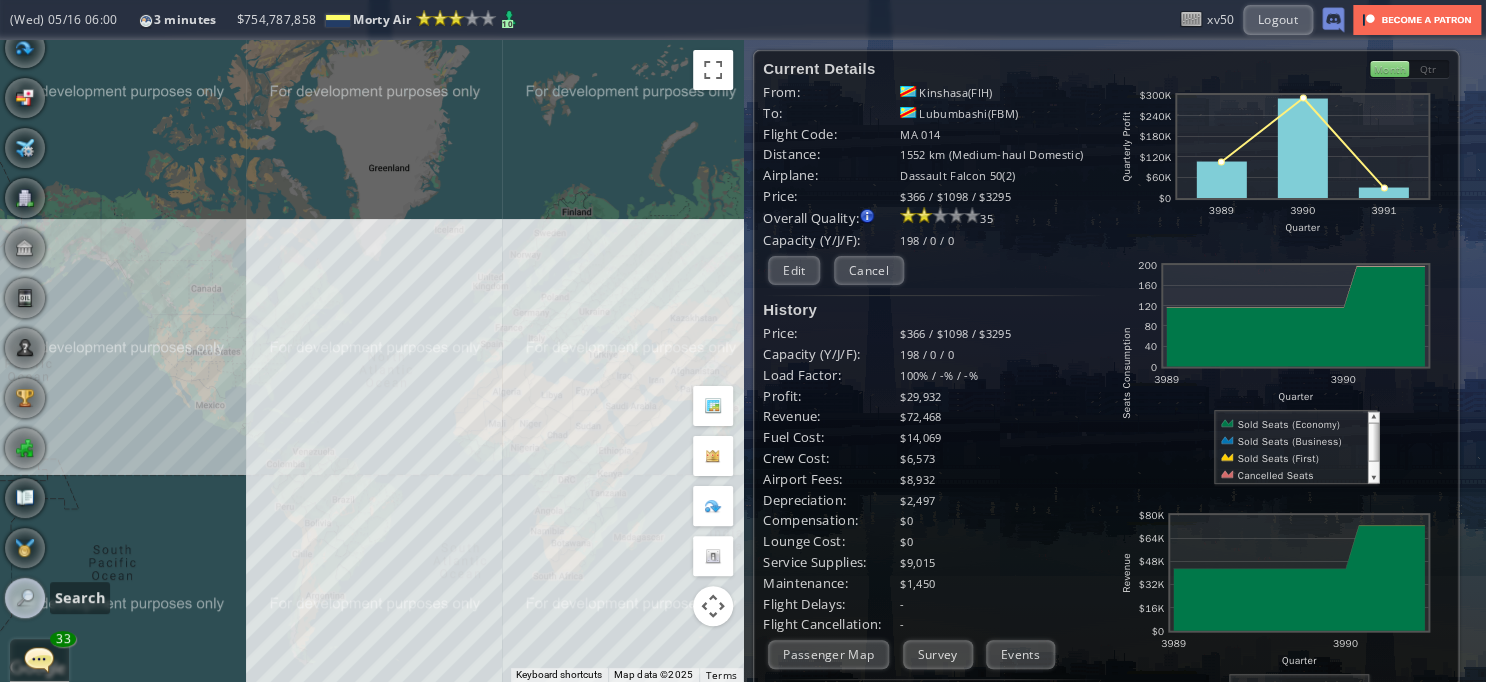click at bounding box center (25, 598) 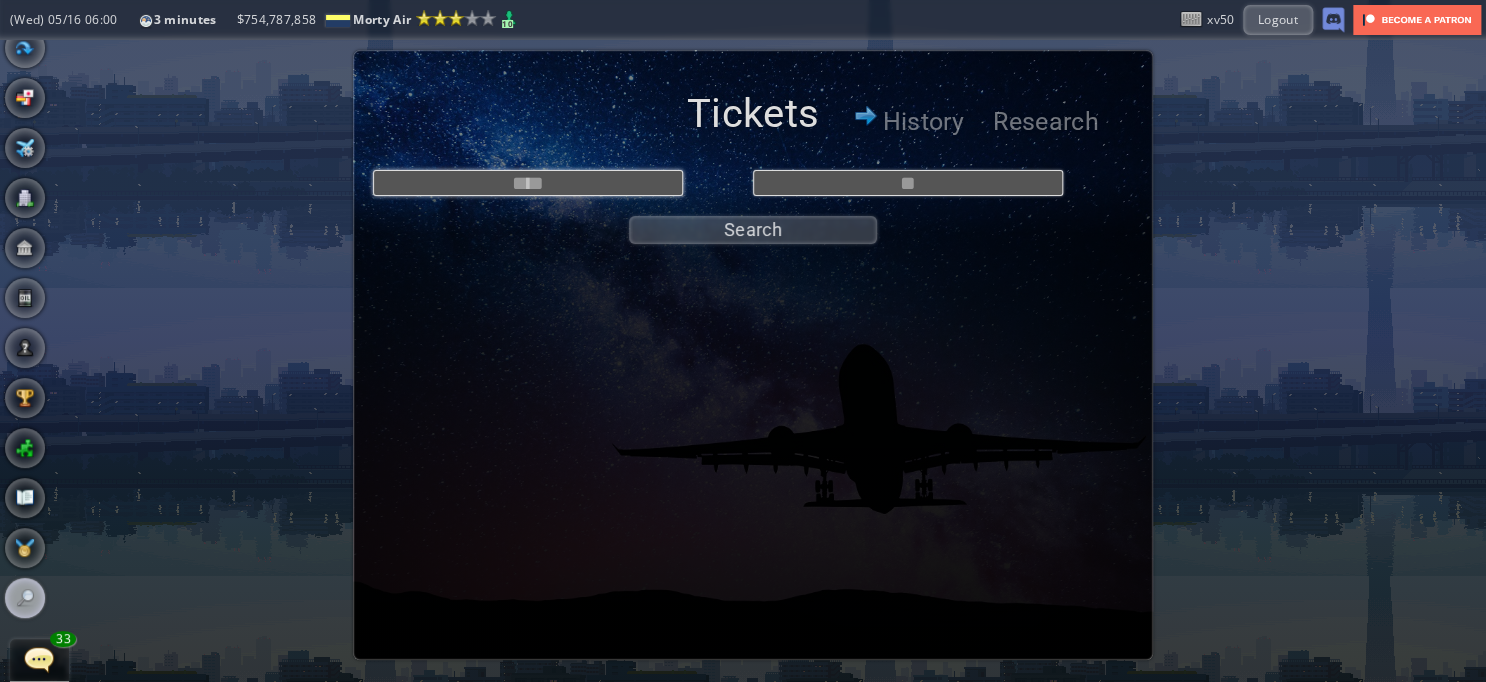 click at bounding box center (528, 183) 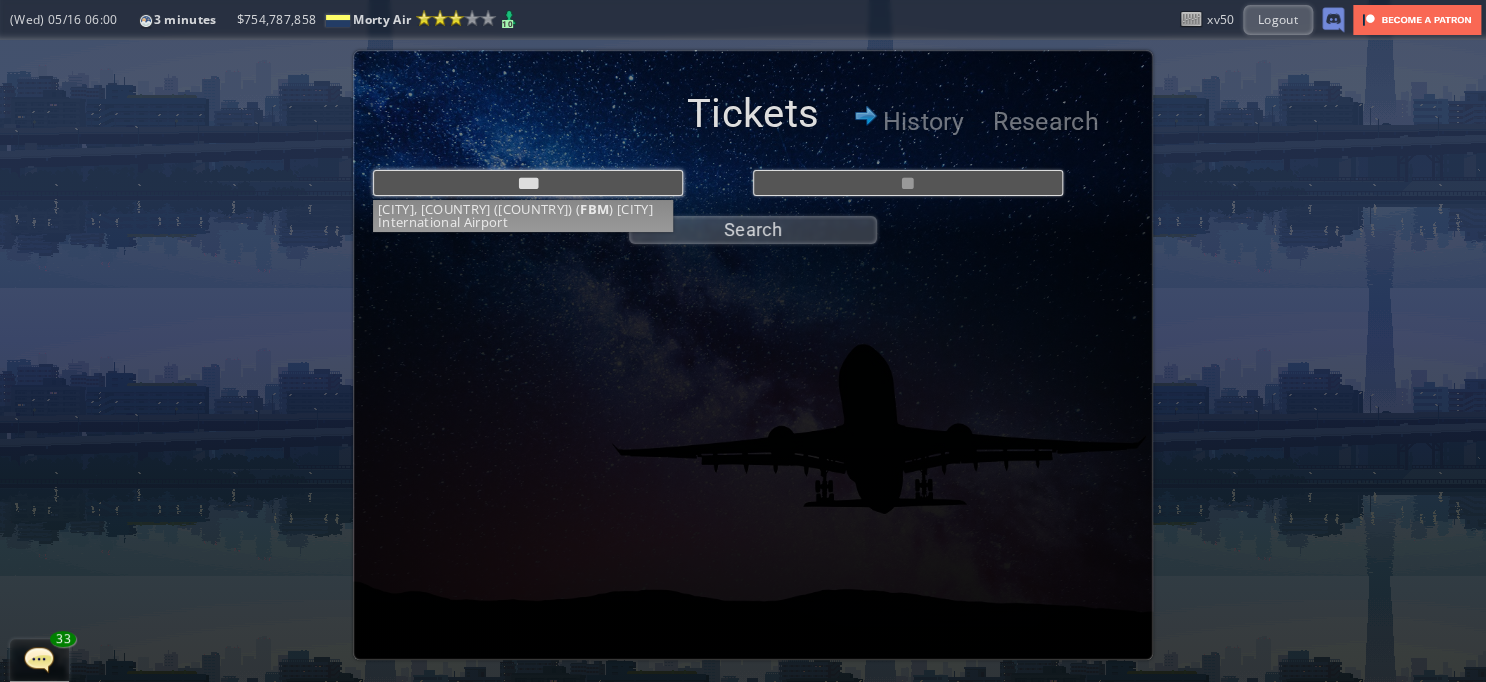 type on "***" 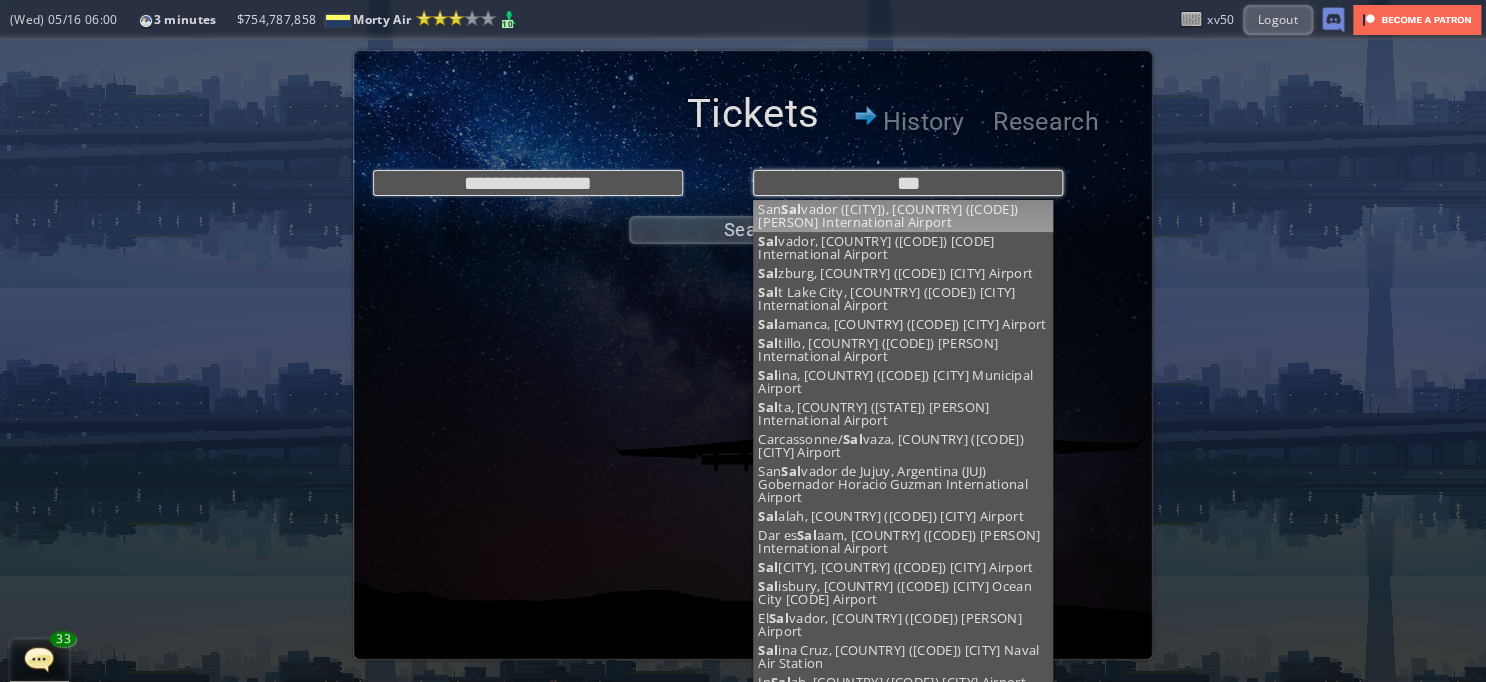 type on "***" 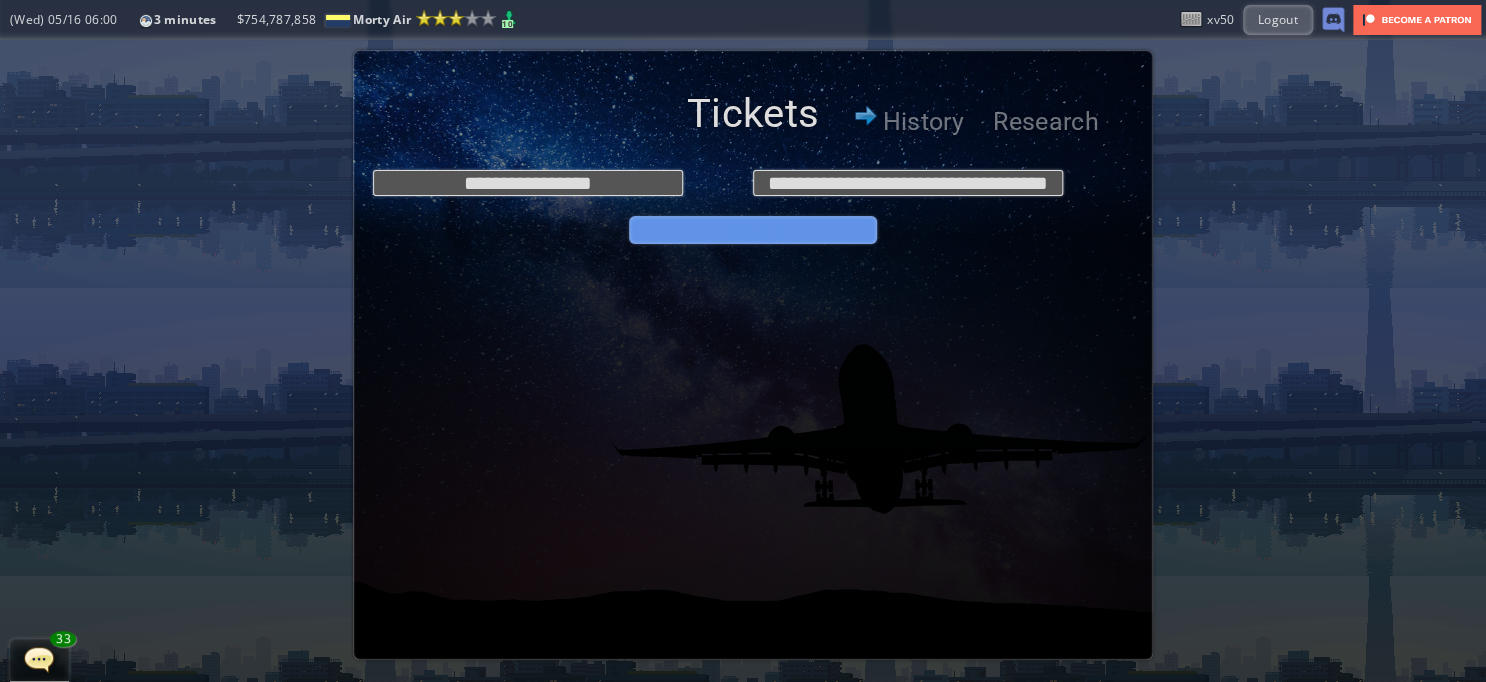 click on "Search" at bounding box center [753, 230] 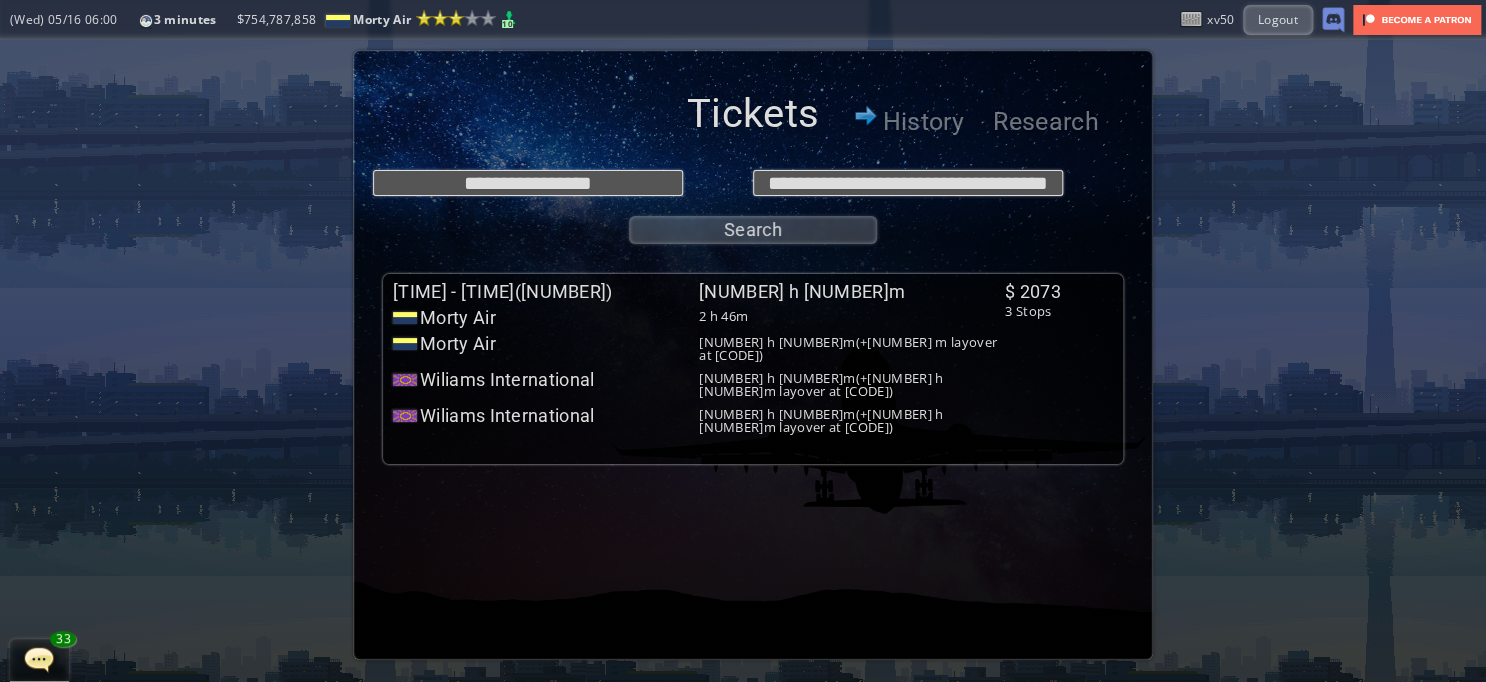 click on "2 h 46m" at bounding box center (852, 316) 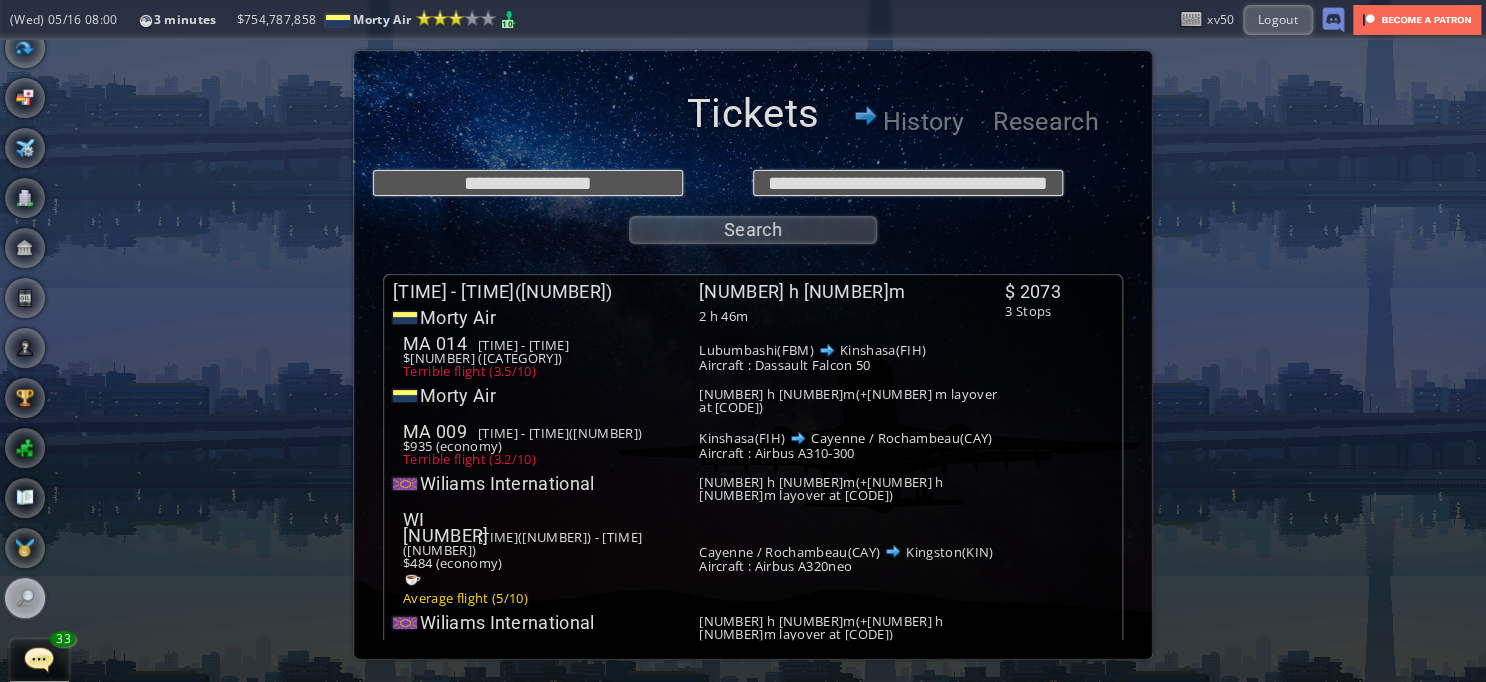 scroll, scrollTop: 0, scrollLeft: 0, axis: both 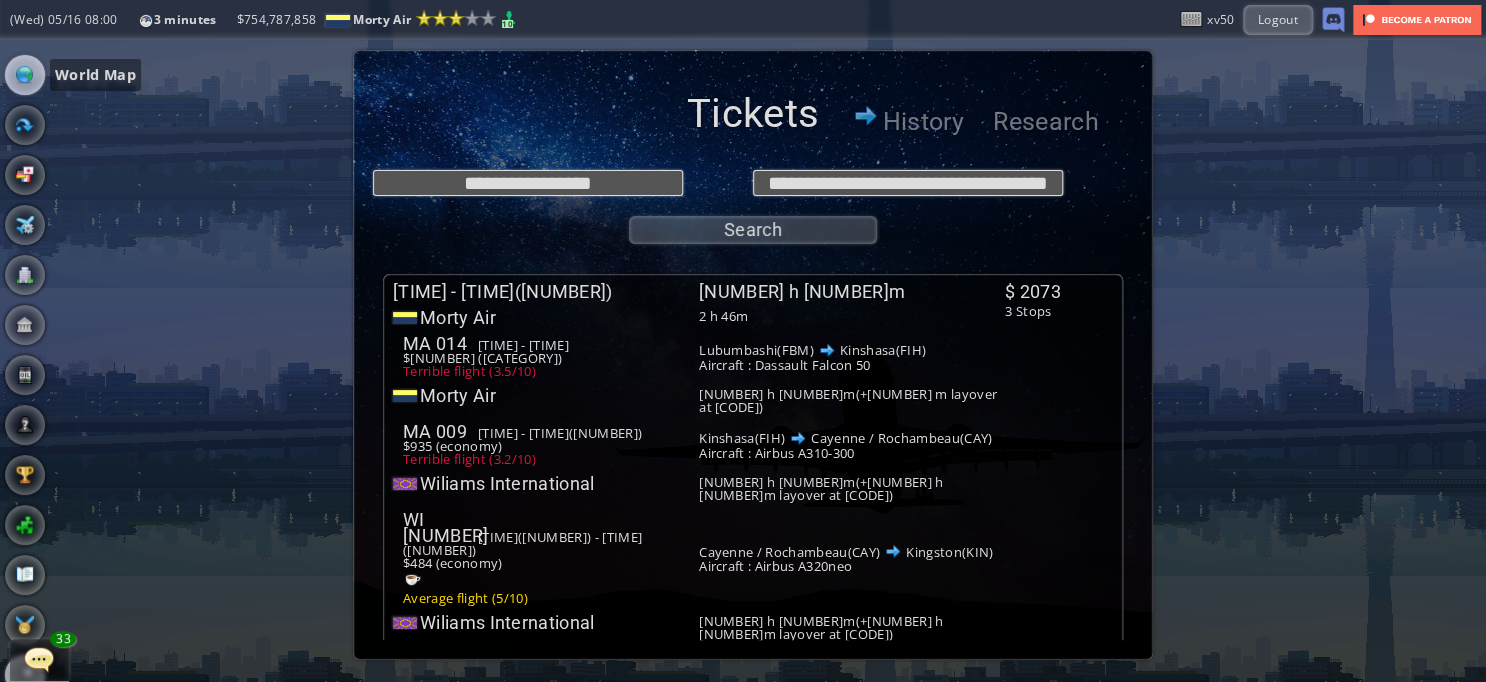 click at bounding box center [25, 75] 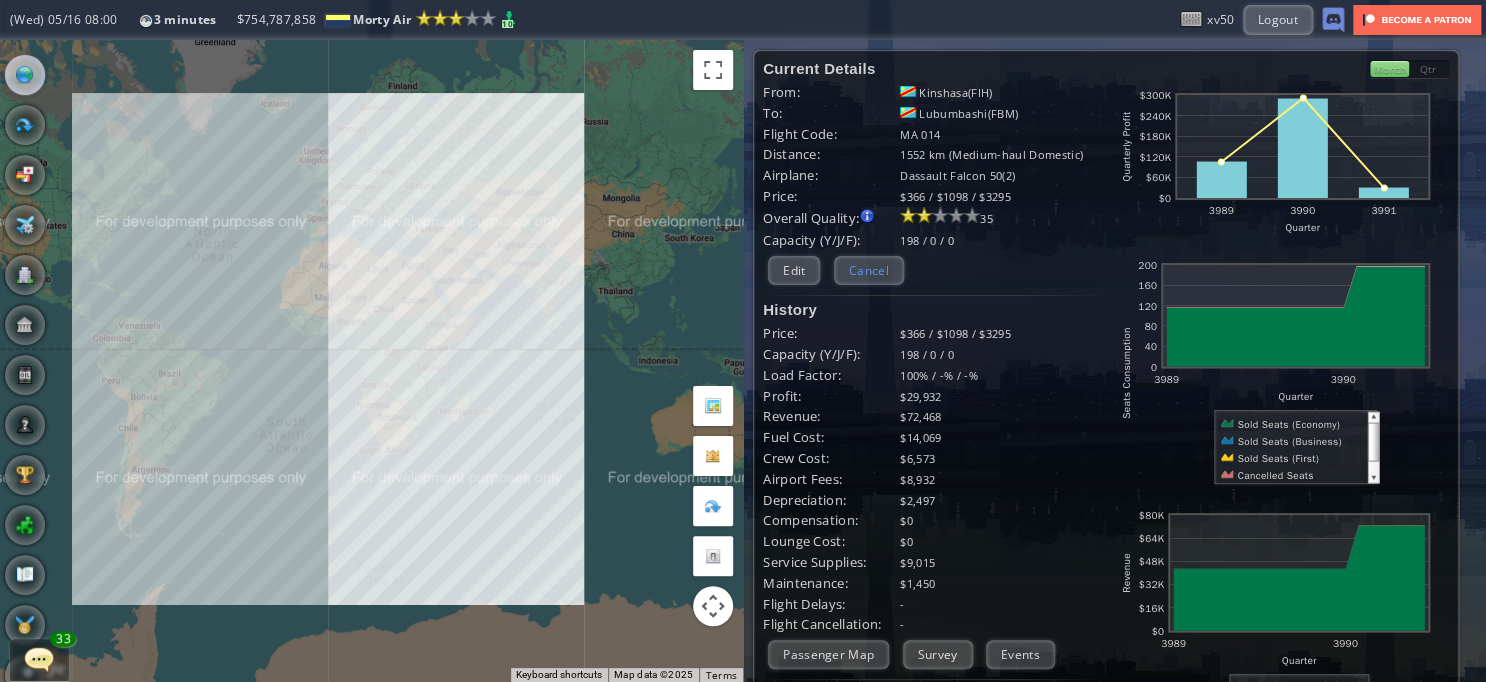 click on "Cancel" at bounding box center (869, 270) 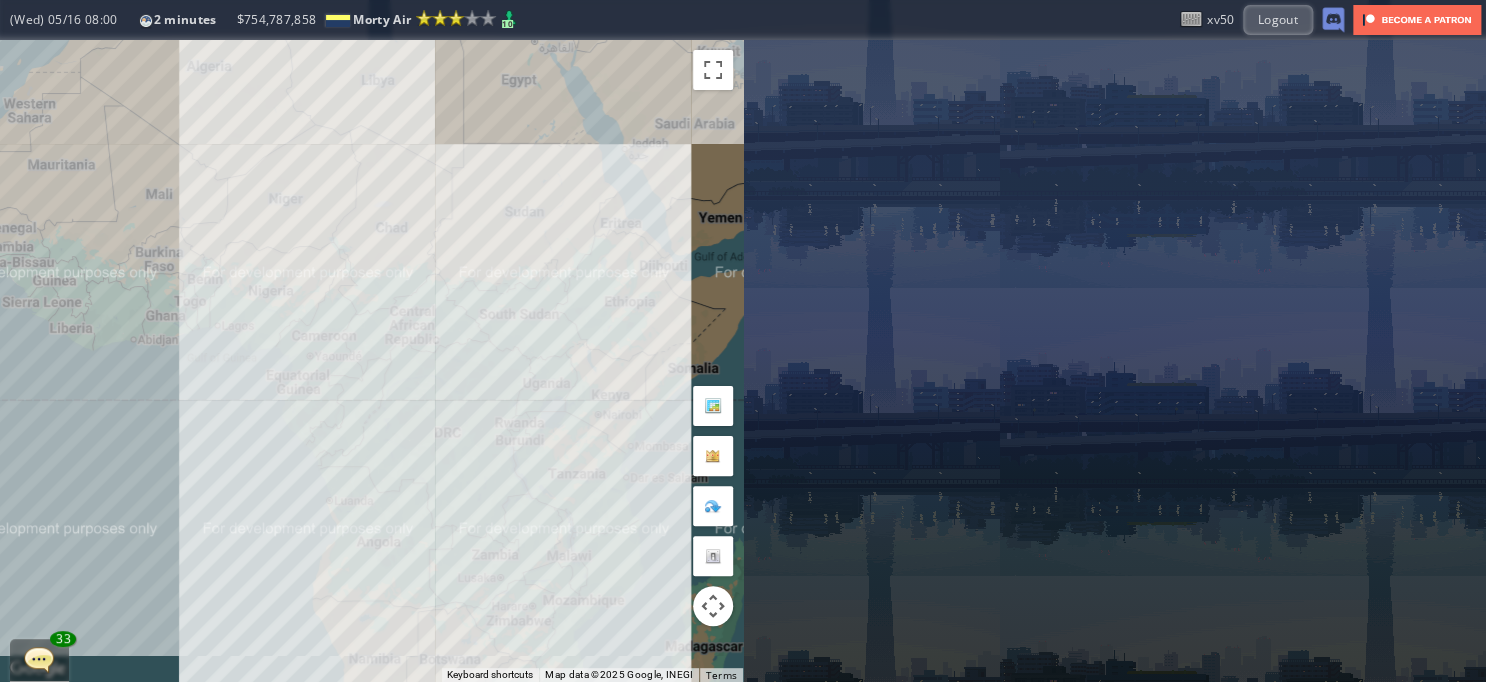 click on "To navigate, press the arrow keys." at bounding box center [371, 361] 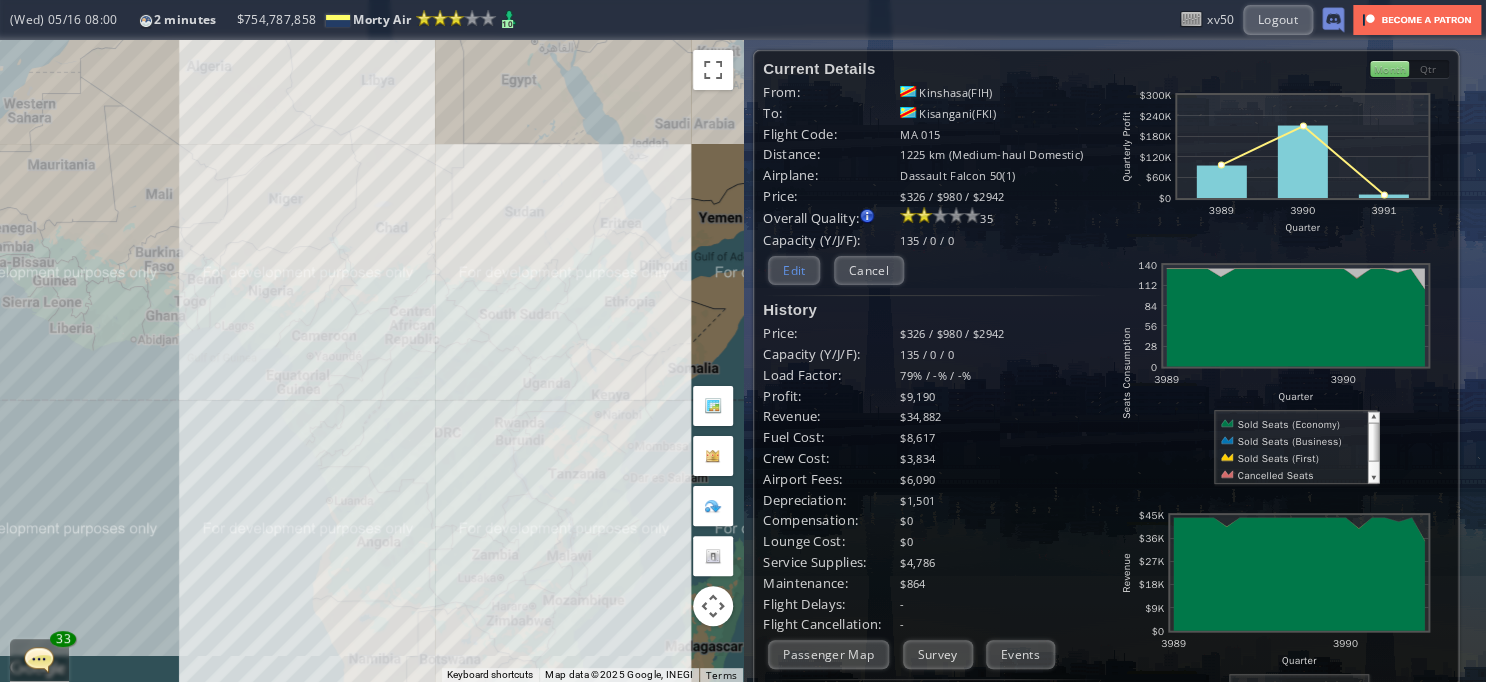 click on "Edit" at bounding box center (794, 270) 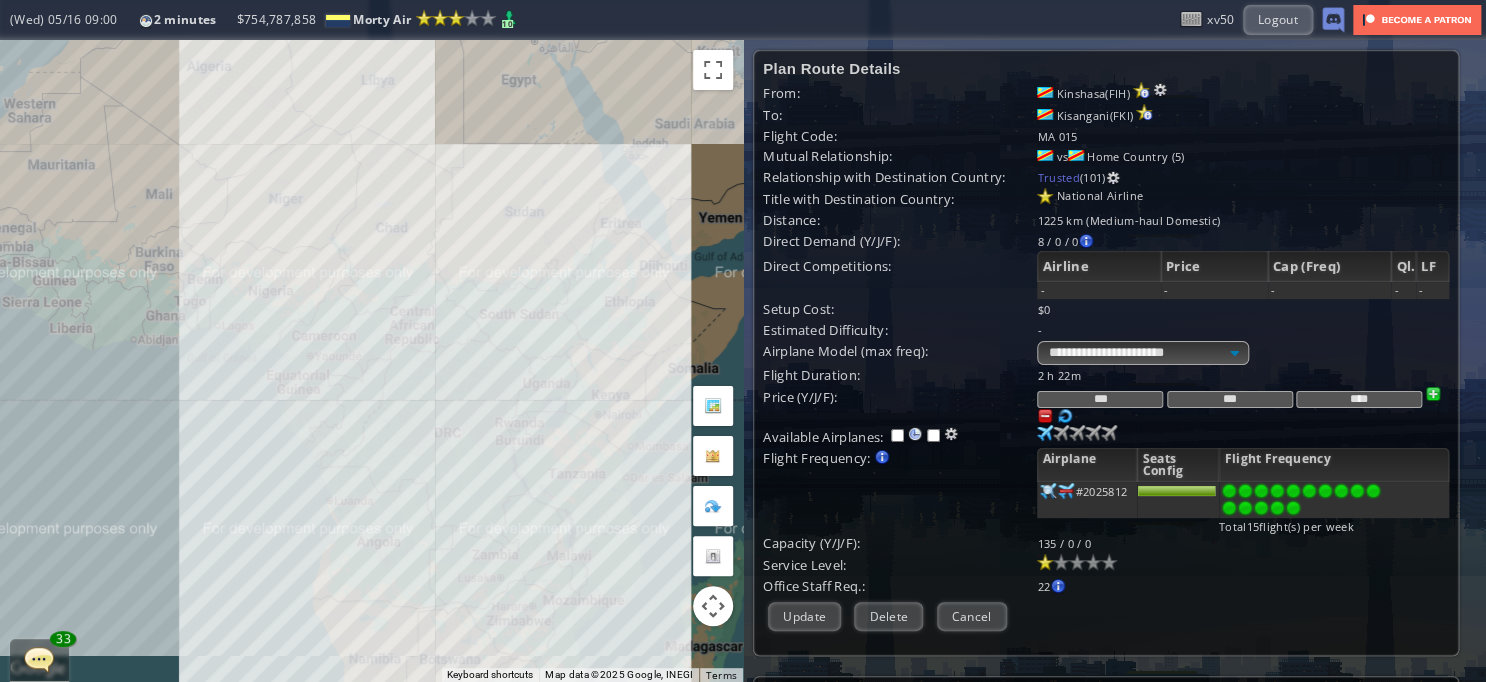 click at bounding box center [1065, 416] 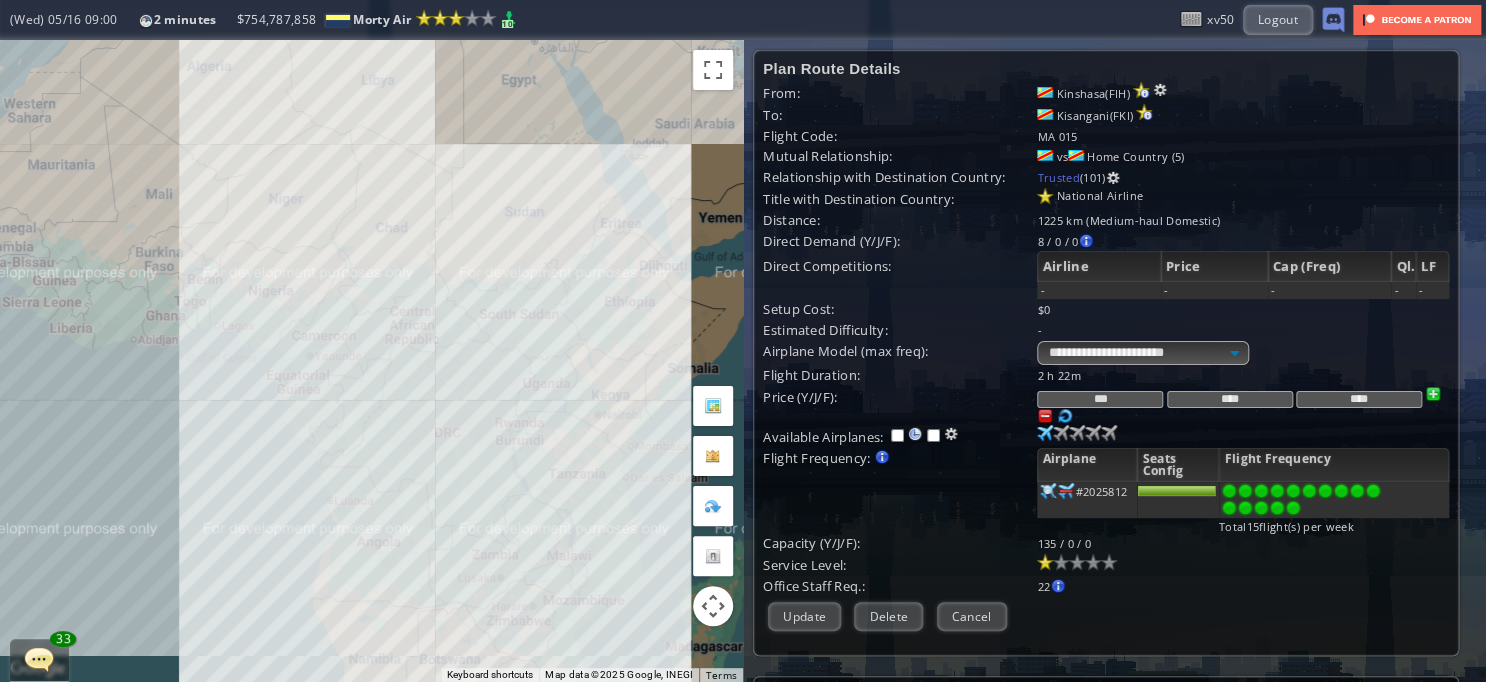 click at bounding box center [1045, 416] 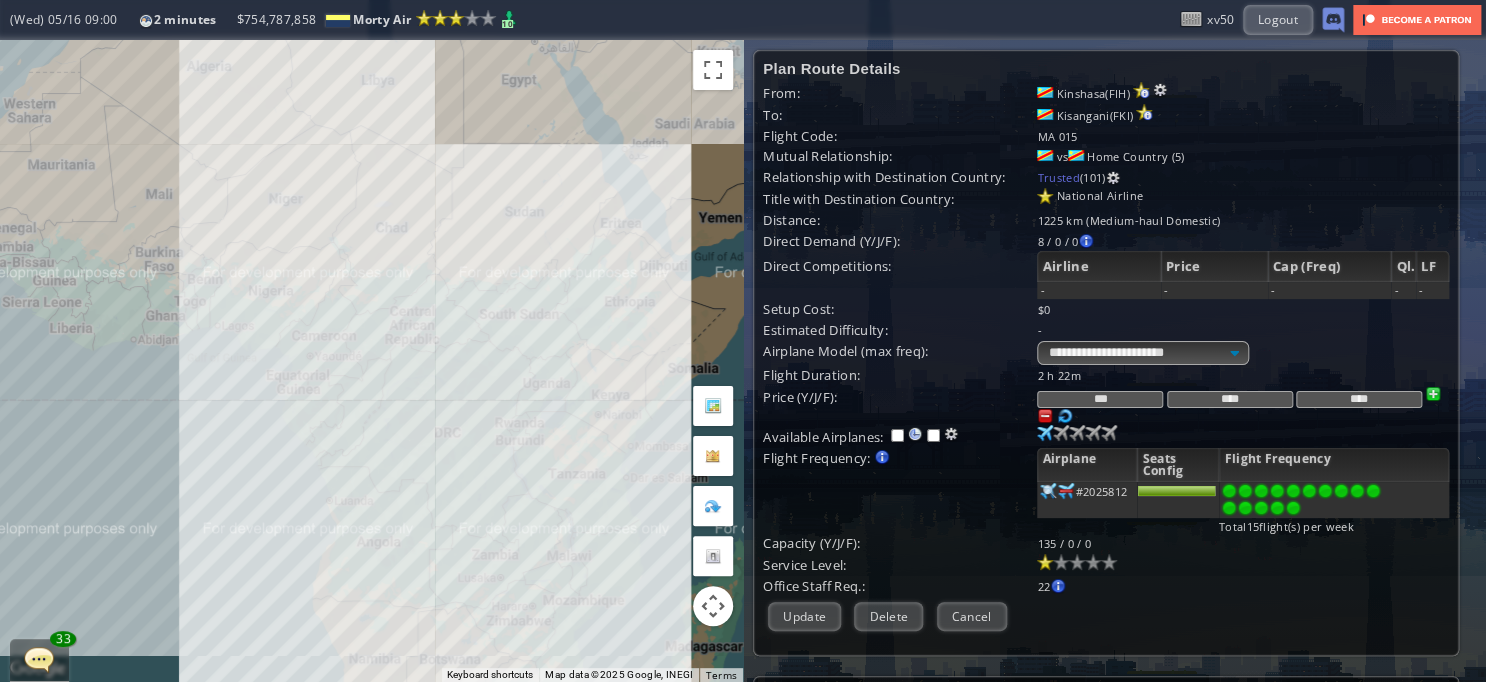 click at bounding box center (1045, 416) 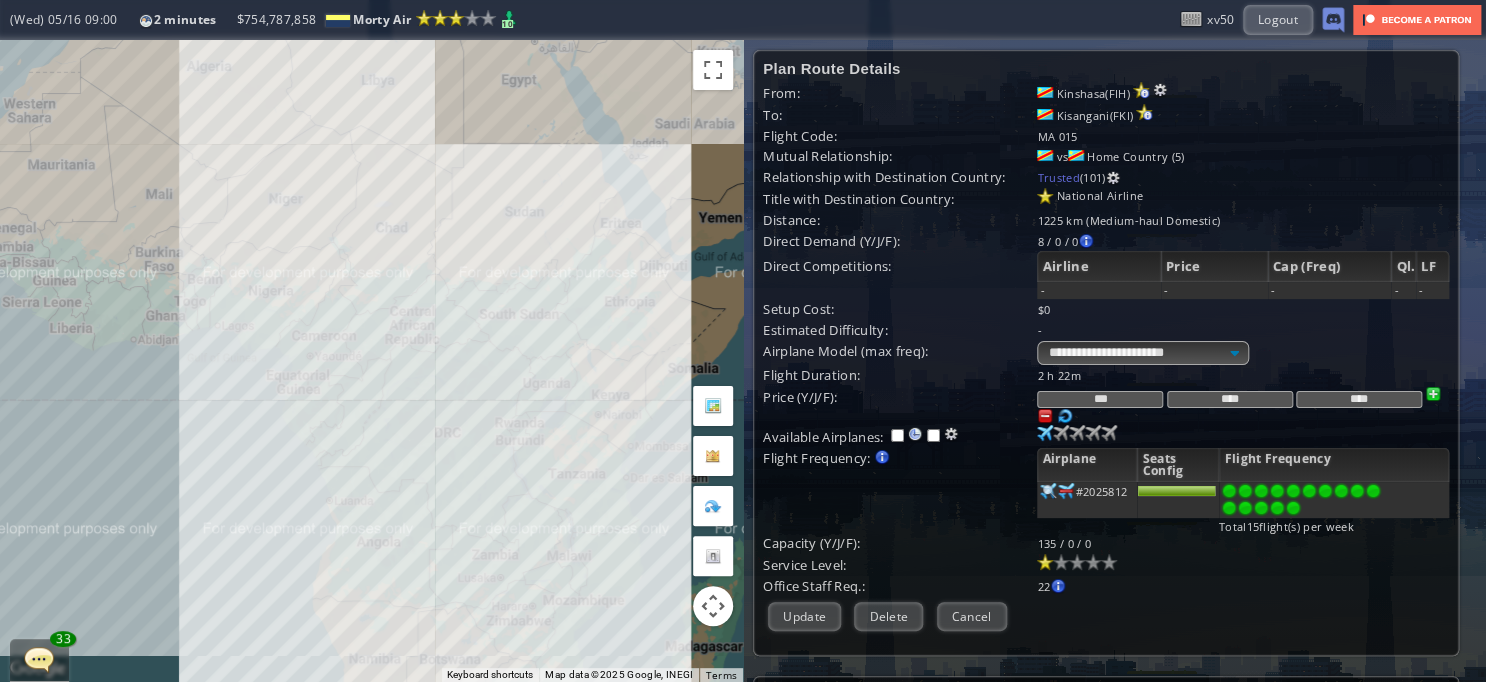 click at bounding box center [1045, 416] 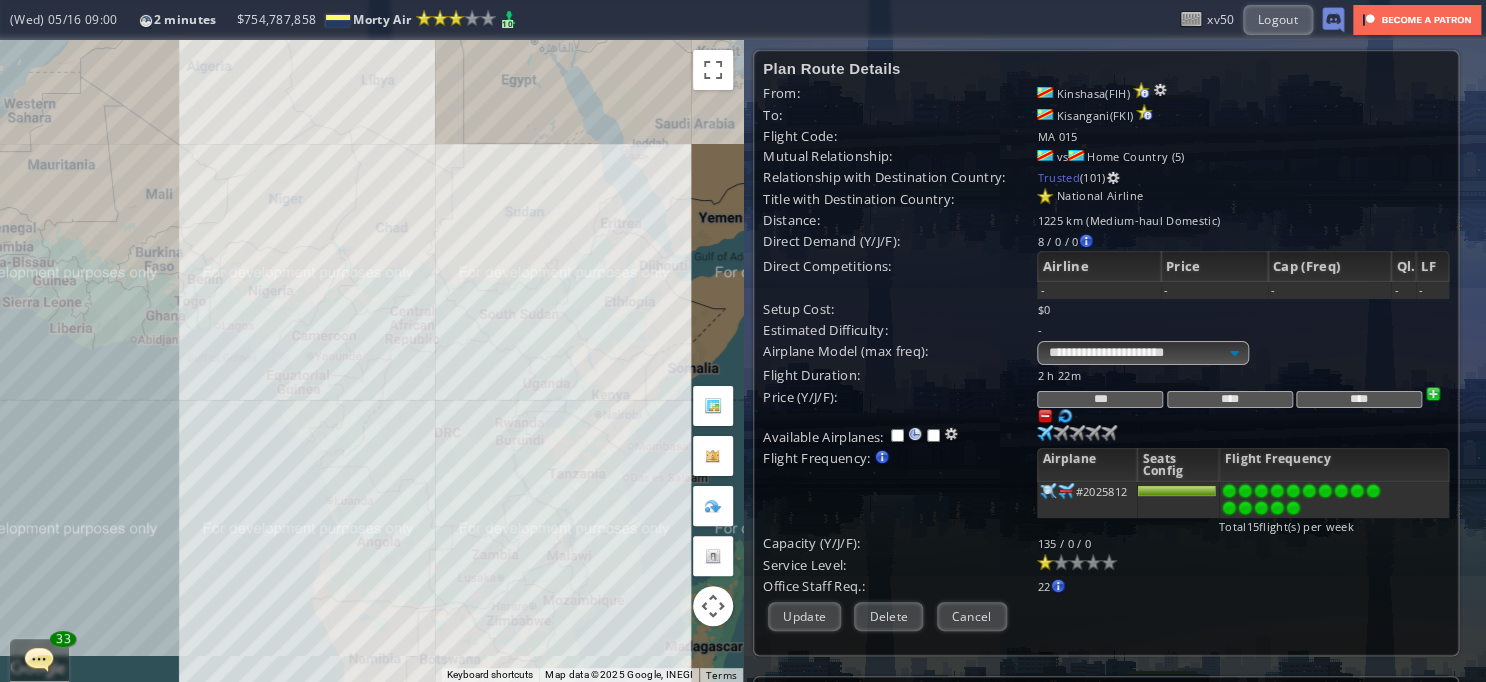click at bounding box center (1045, 416) 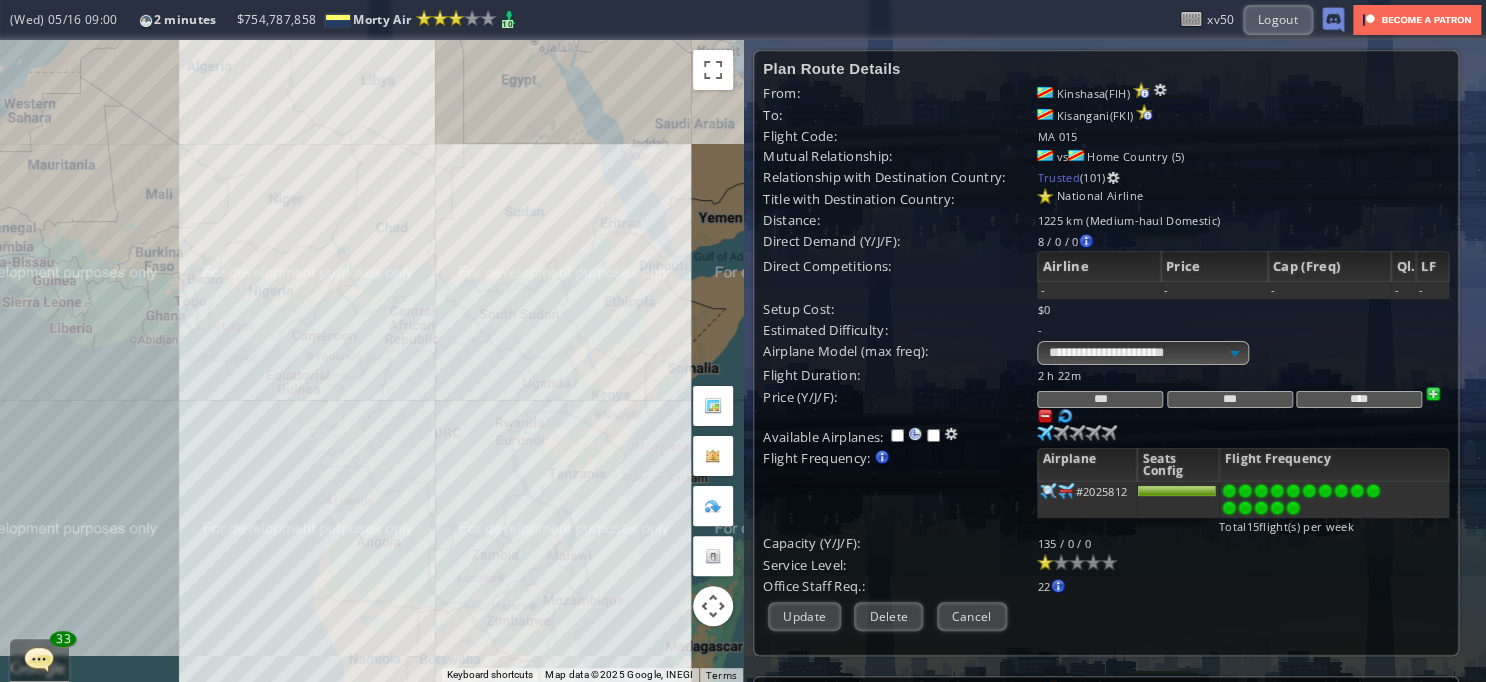 click at bounding box center [1045, 416] 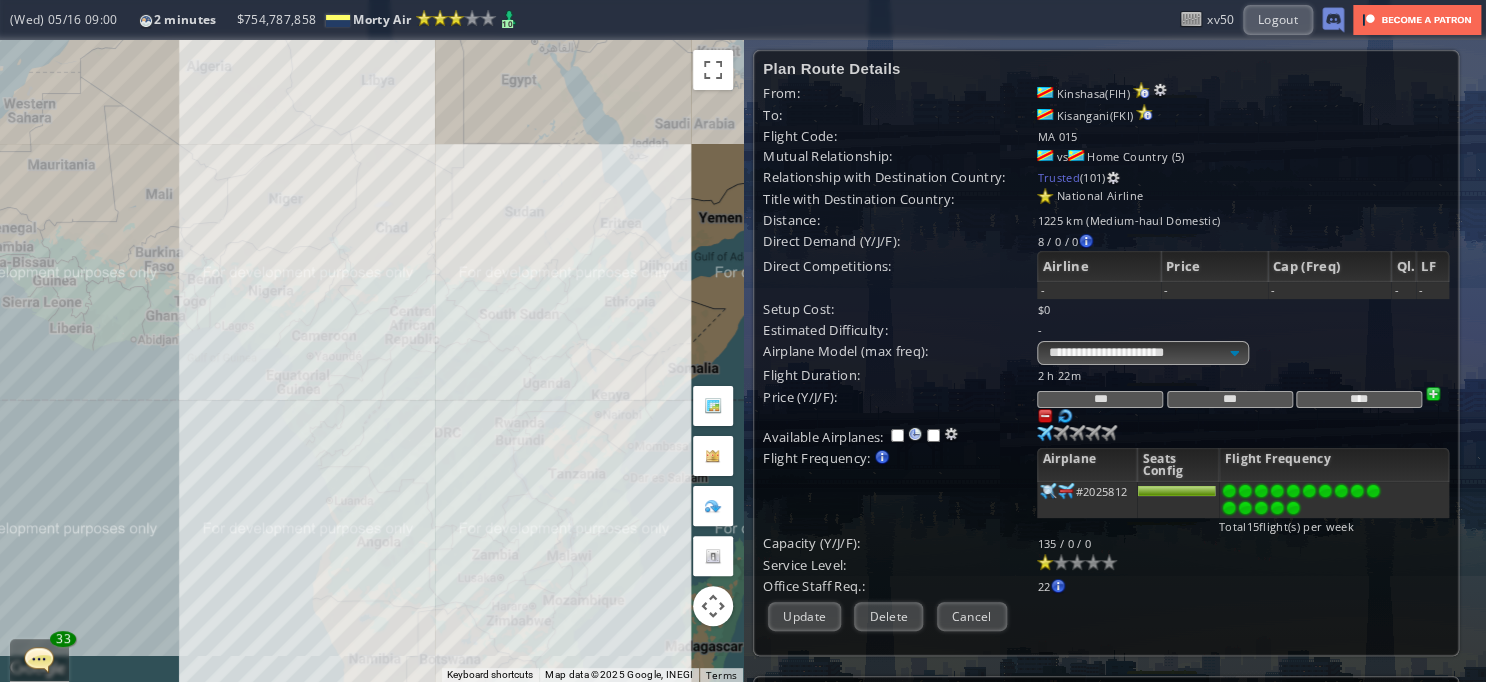 click on "Update" at bounding box center [804, 616] 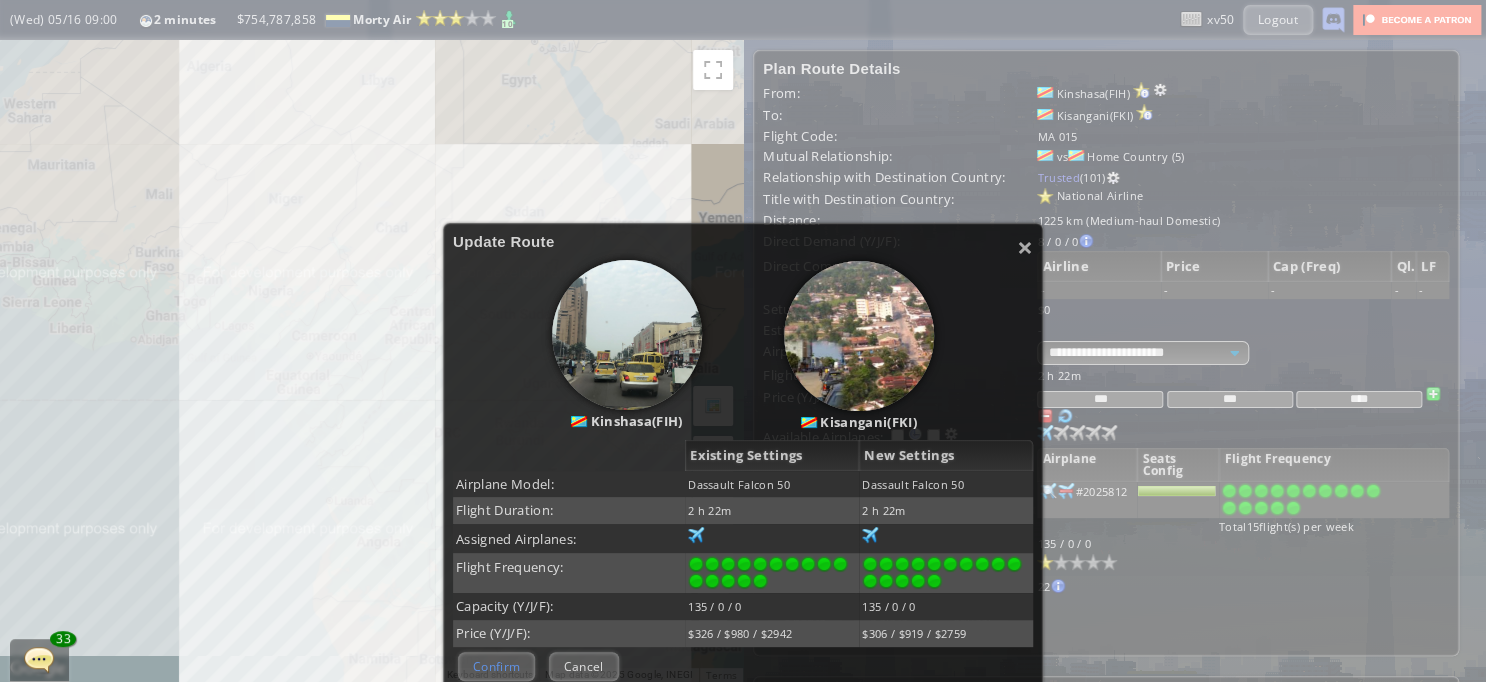 click on "Confirm" at bounding box center (496, 666) 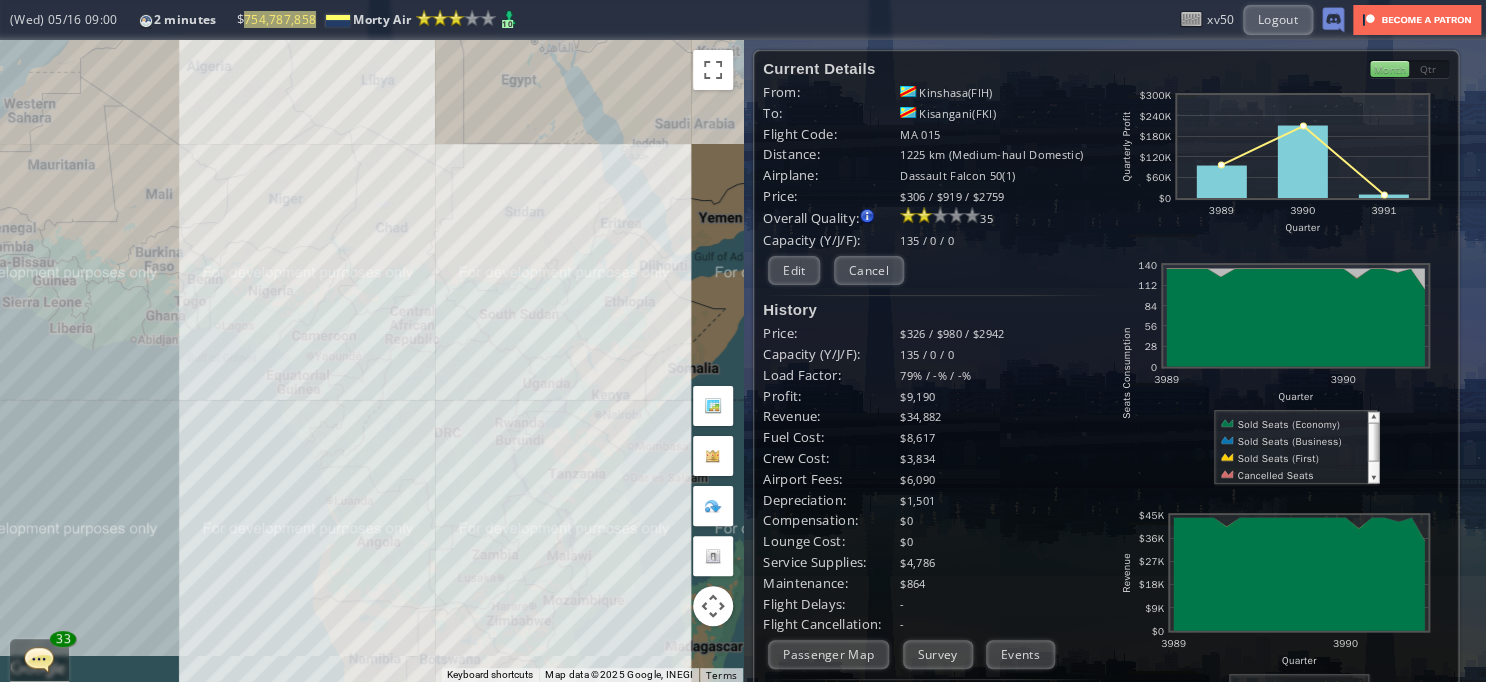 click on "To navigate, press the arrow keys." at bounding box center [371, 361] 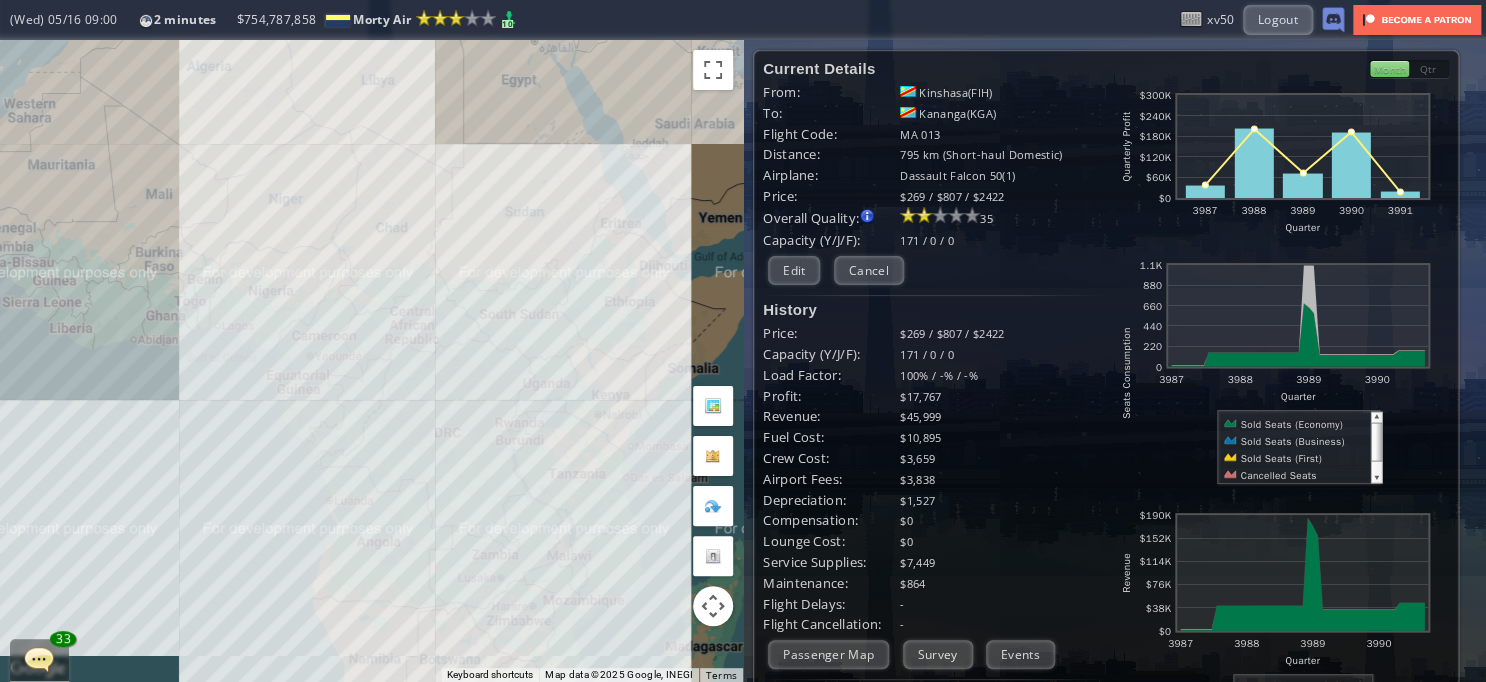 click on "To navigate, press the arrow keys." at bounding box center (371, 361) 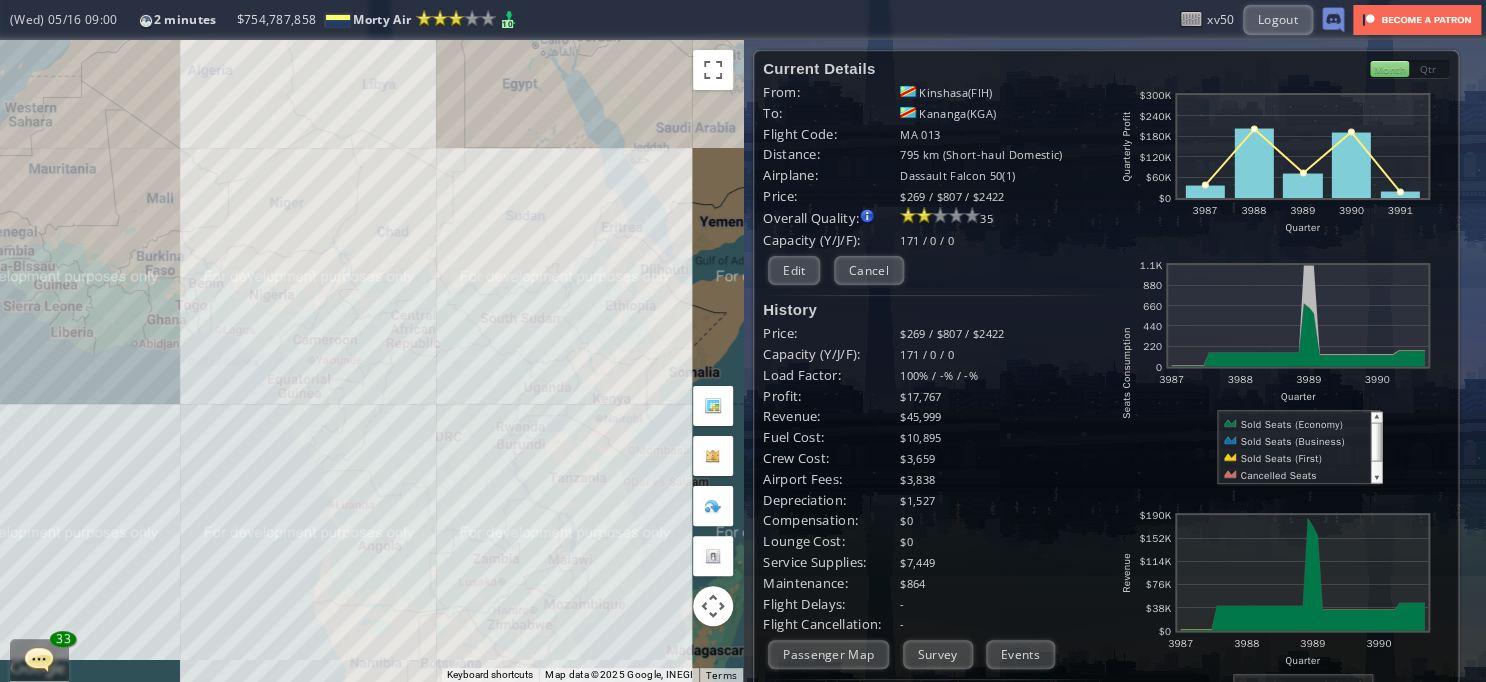 click on "To navigate, press the arrow keys." at bounding box center (371, 361) 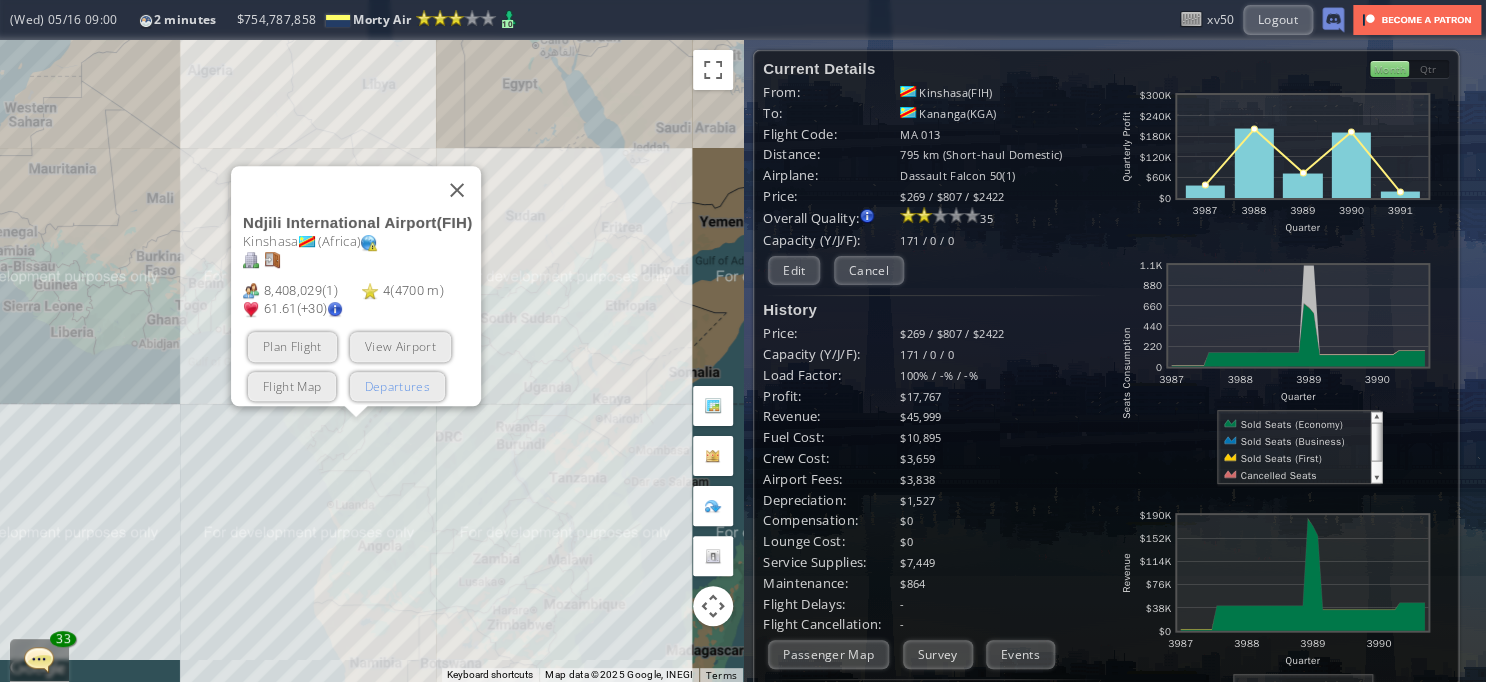 click on "Departures" at bounding box center [396, 386] 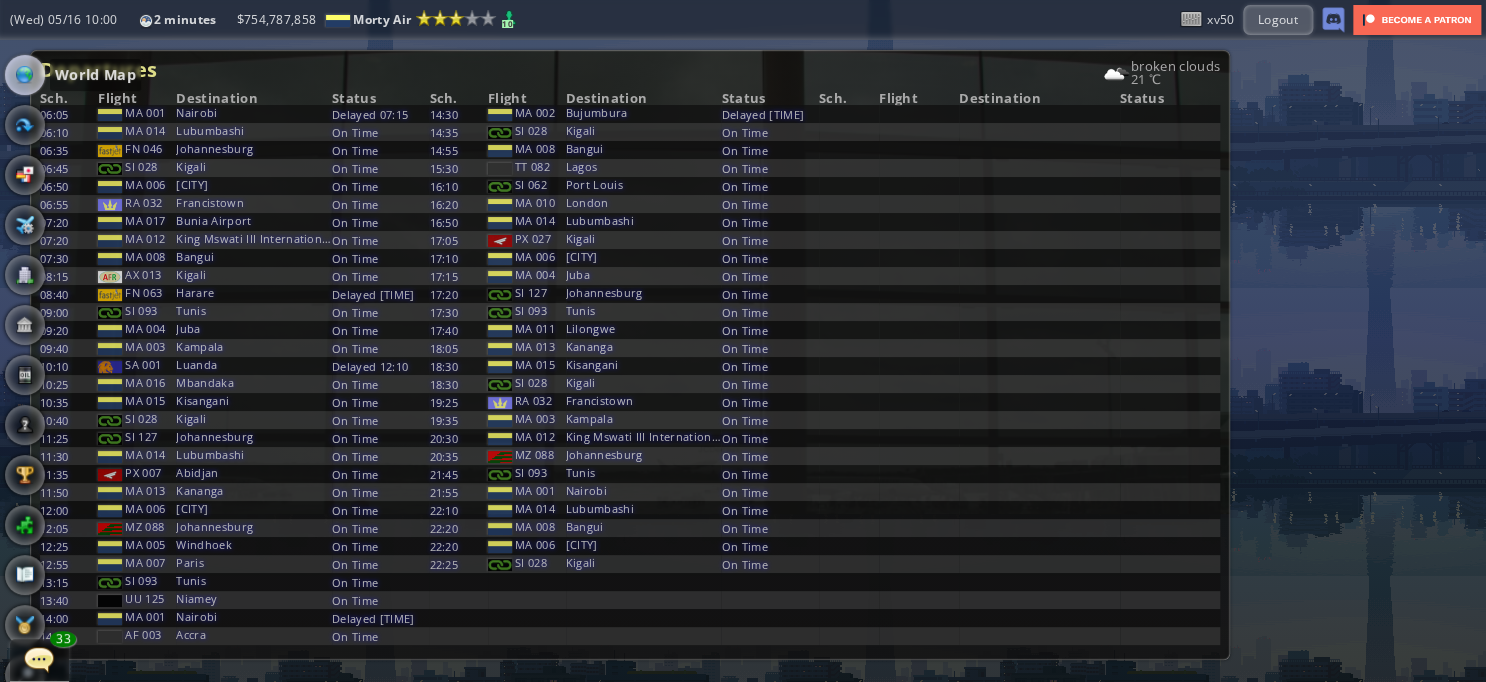 click at bounding box center [25, 75] 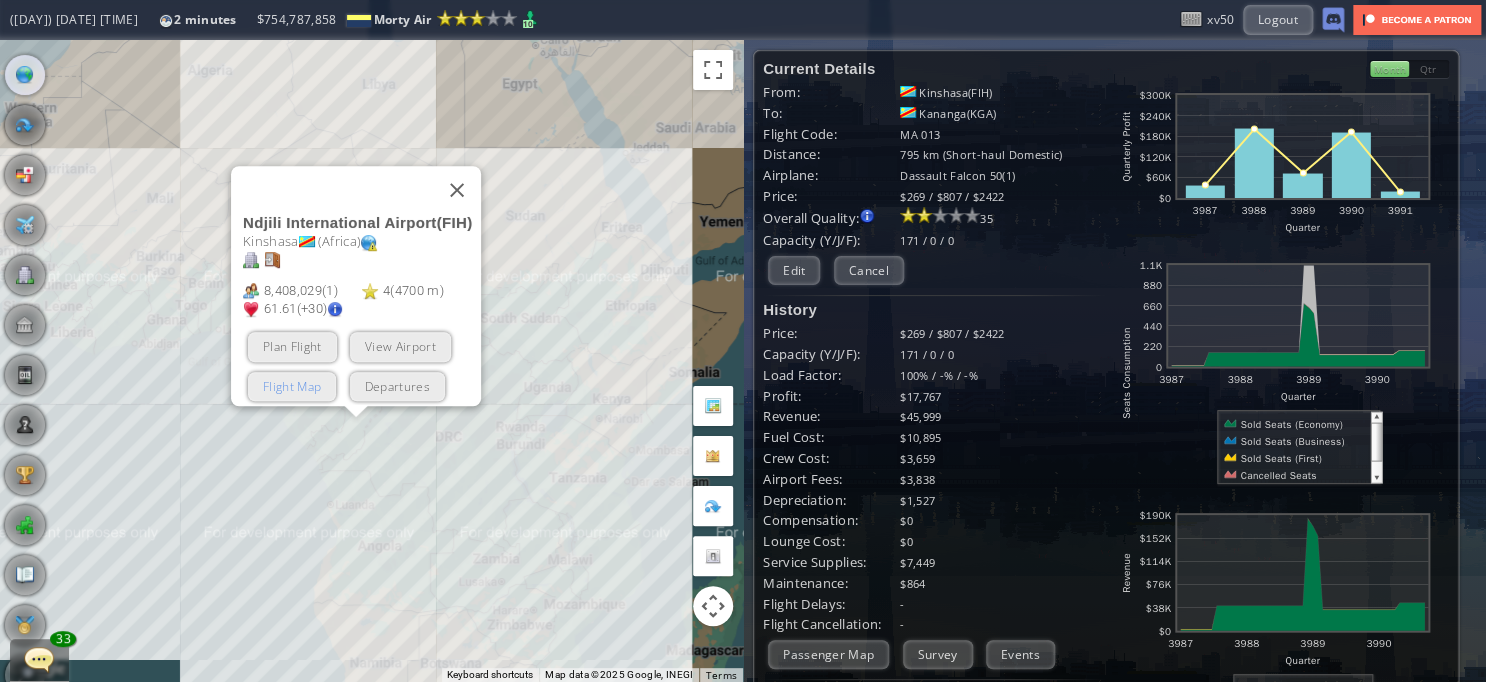 click on "Flight Map" at bounding box center (292, 386) 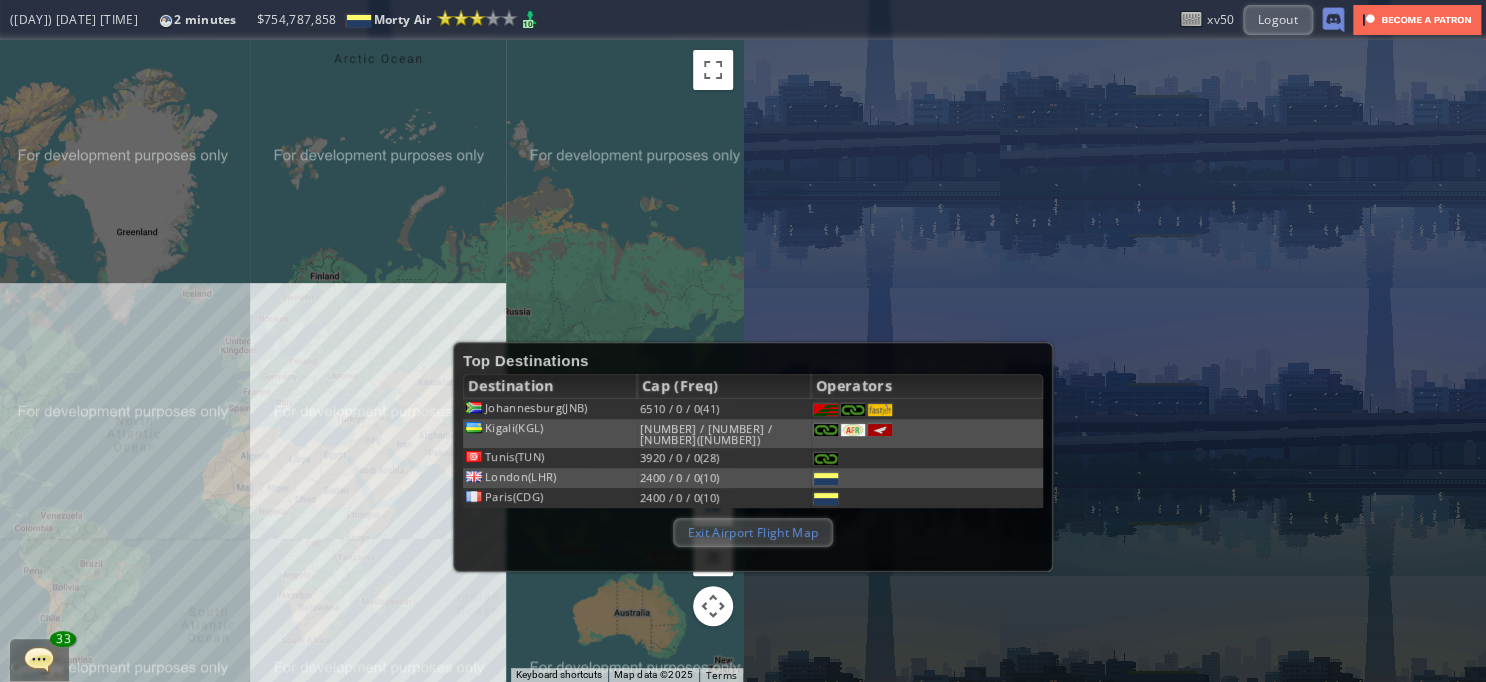 click on "Exit Airport Flight Map" at bounding box center [753, 532] 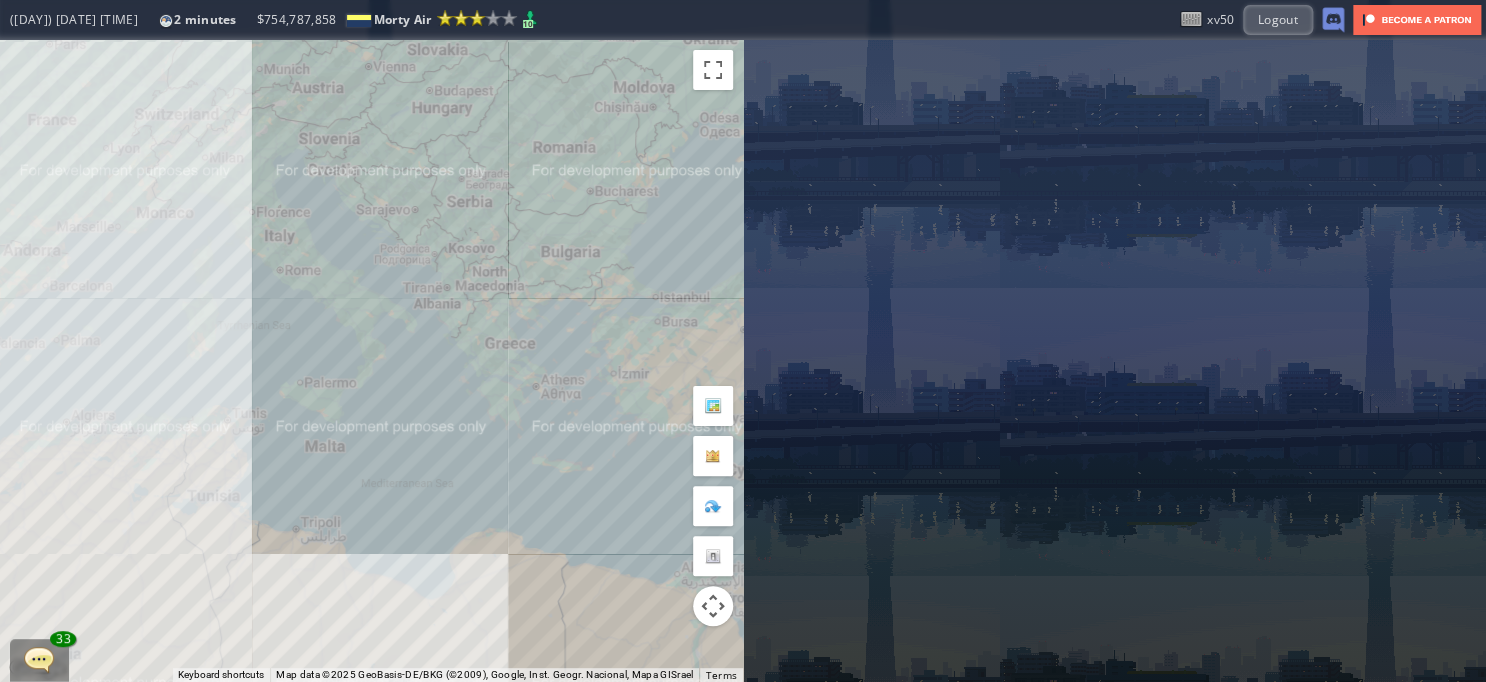 click on "To navigate, press the arrow keys." at bounding box center (371, 361) 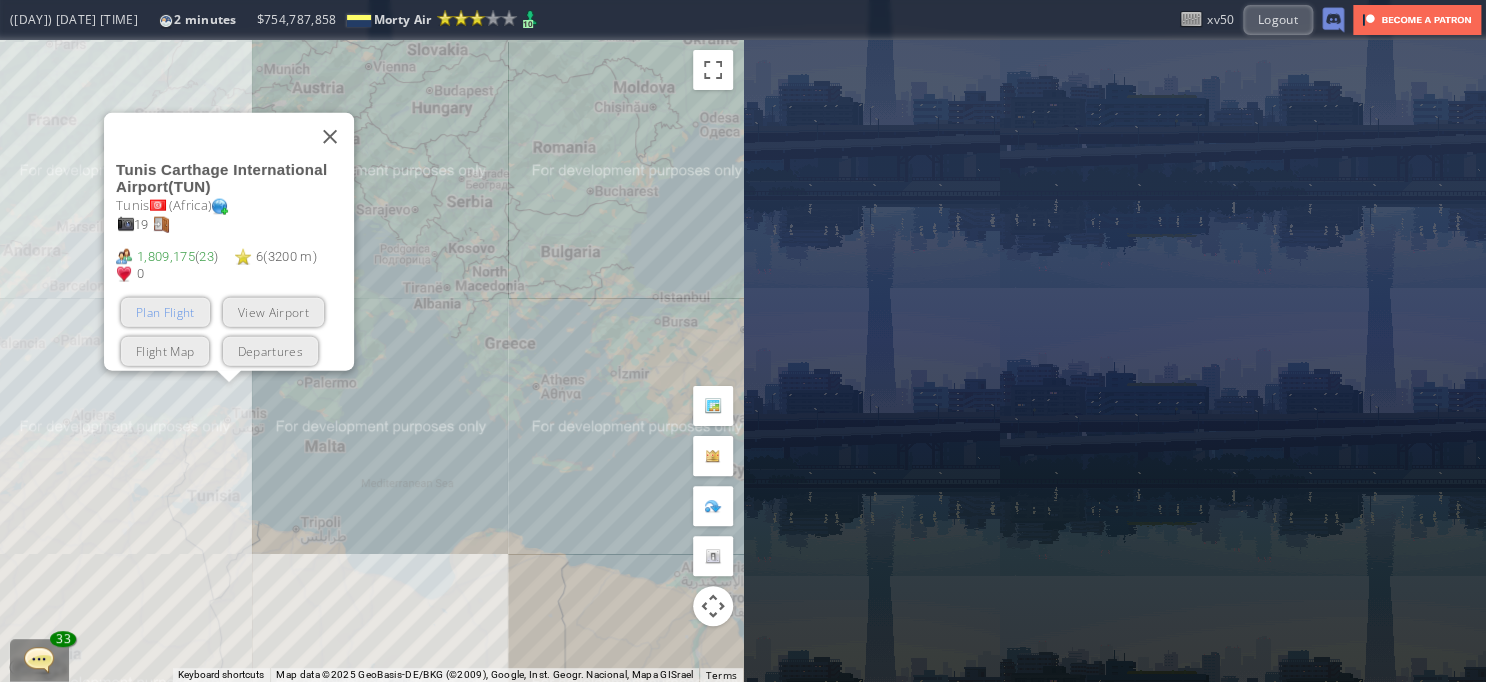 click on "Plan Flight" at bounding box center (165, 312) 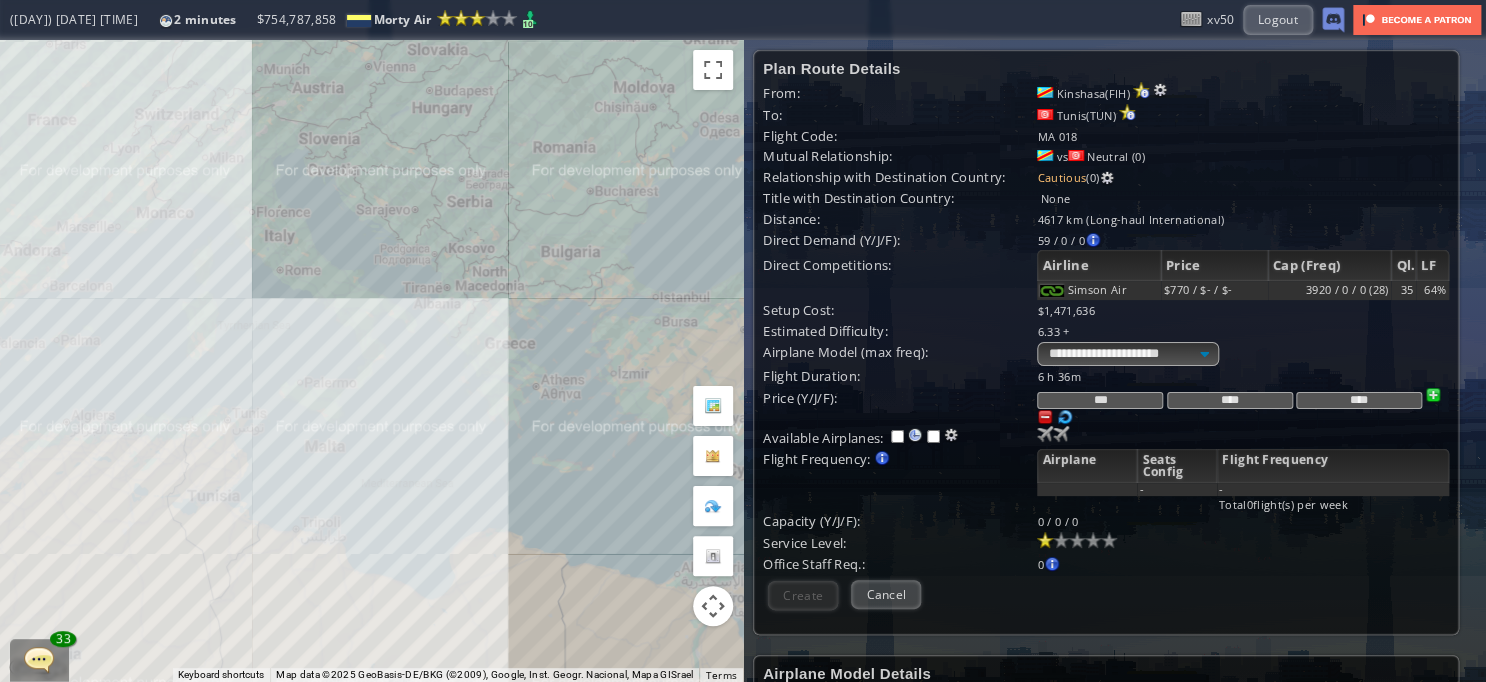 click at bounding box center (1045, 417) 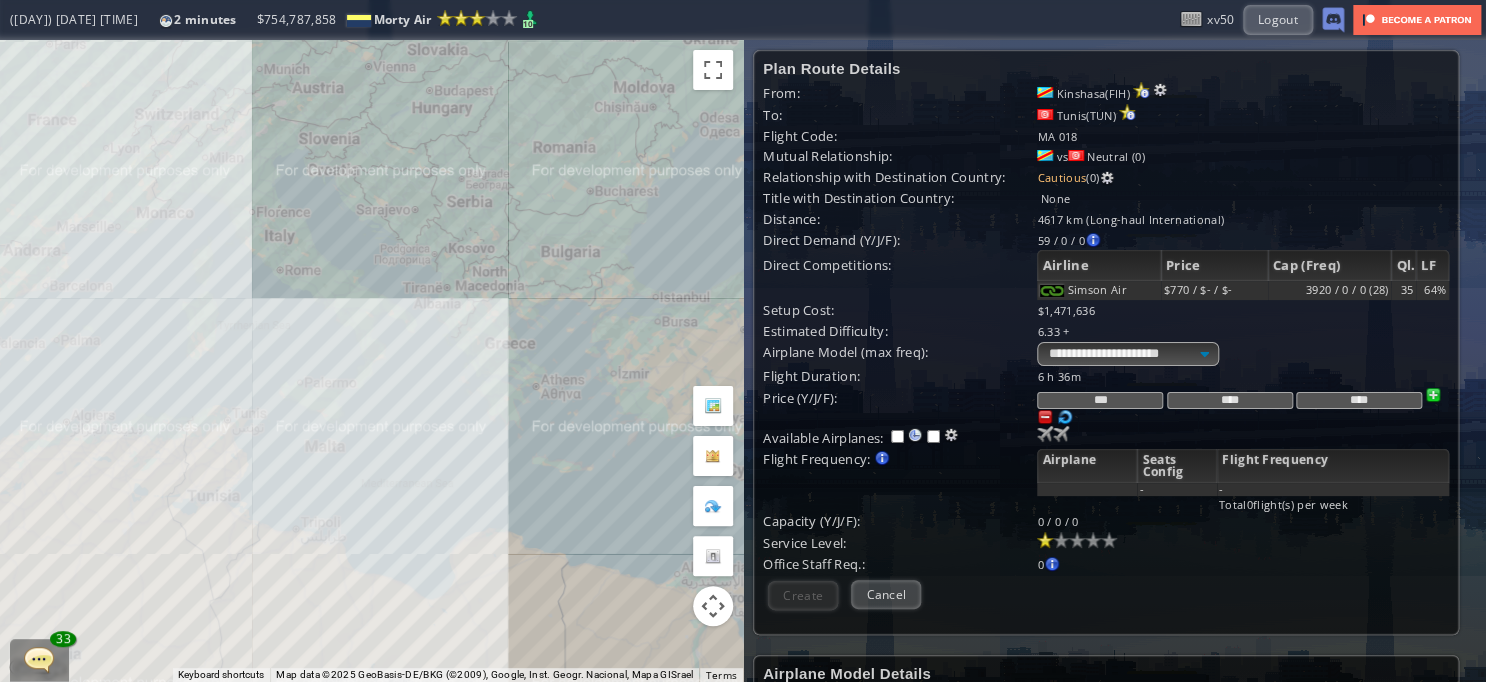 click at bounding box center [1045, 417] 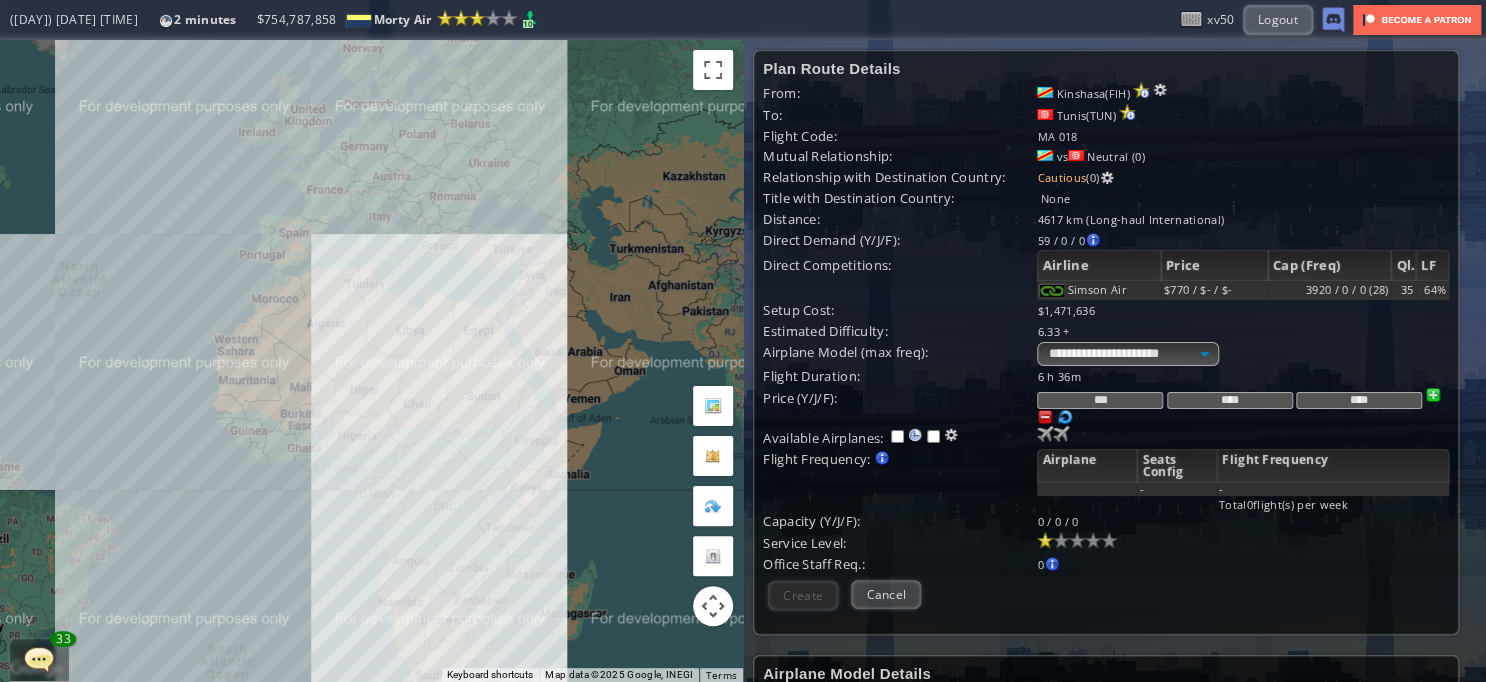 drag, startPoint x: 466, startPoint y: 514, endPoint x: 432, endPoint y: 331, distance: 186.13167 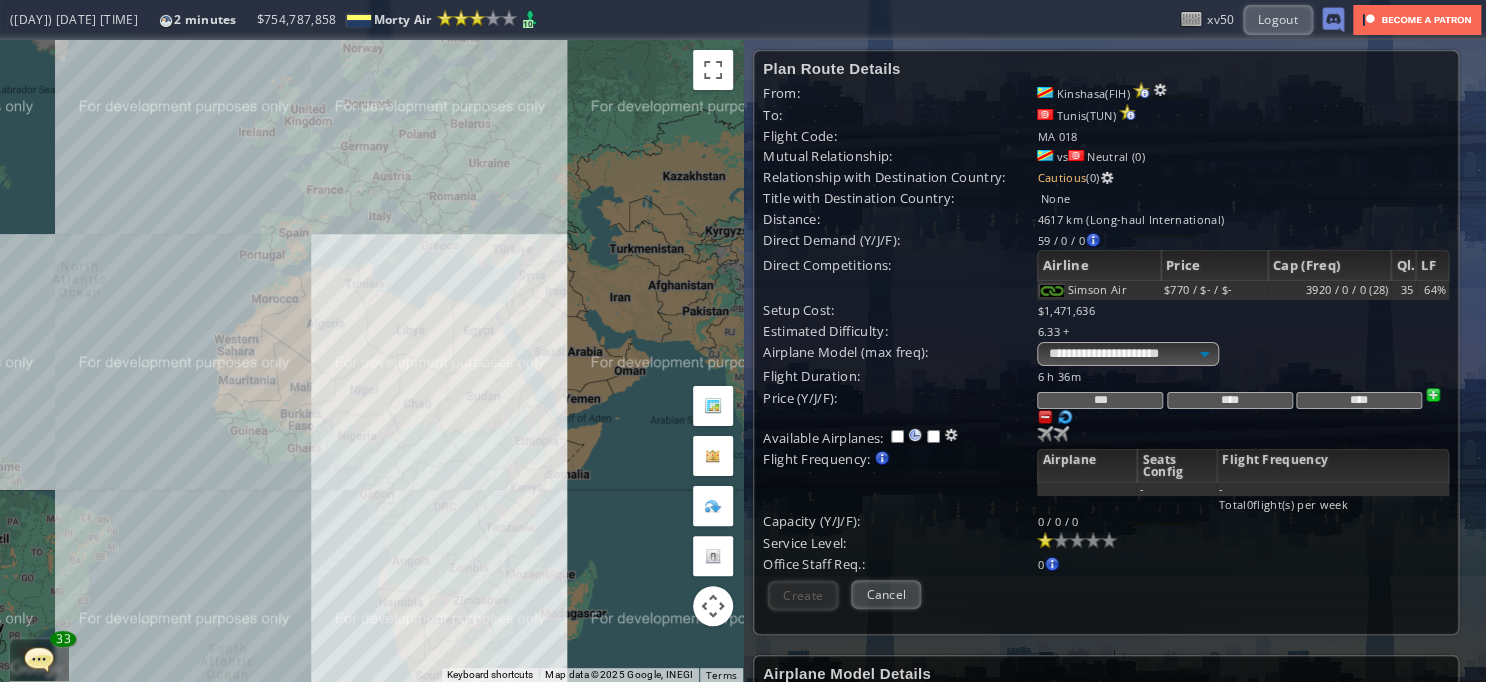 click on "To navigate, press the arrow keys." at bounding box center [371, 361] 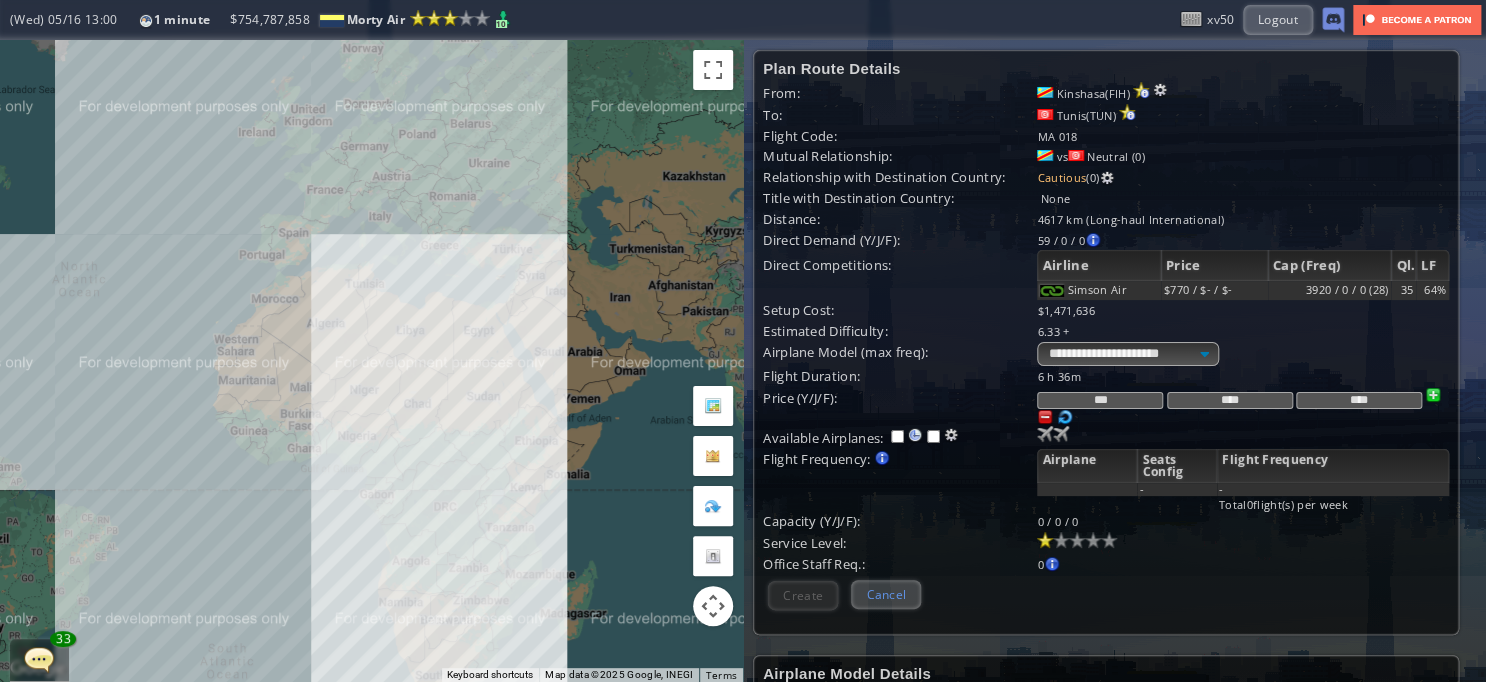 click on "Cancel" at bounding box center (886, 594) 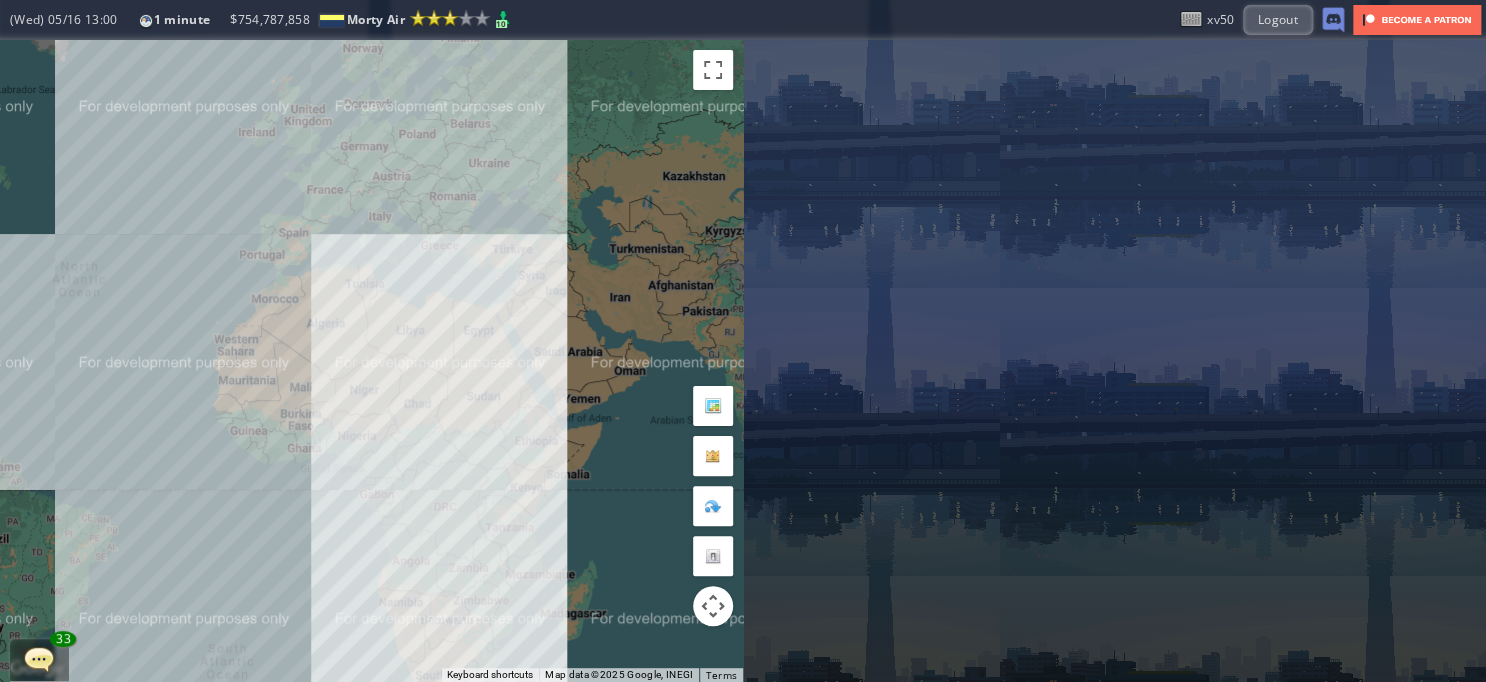 click at bounding box center (39, 659) 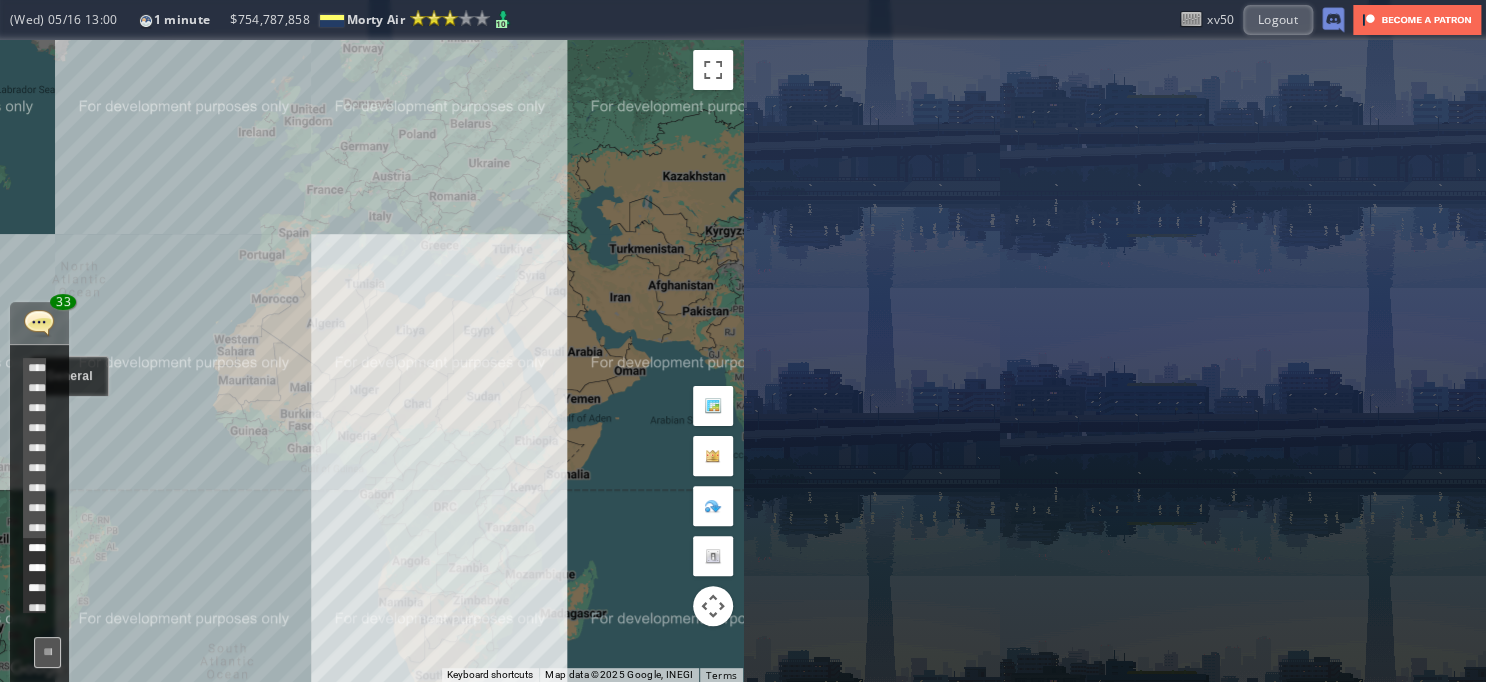 scroll, scrollTop: 398, scrollLeft: 0, axis: vertical 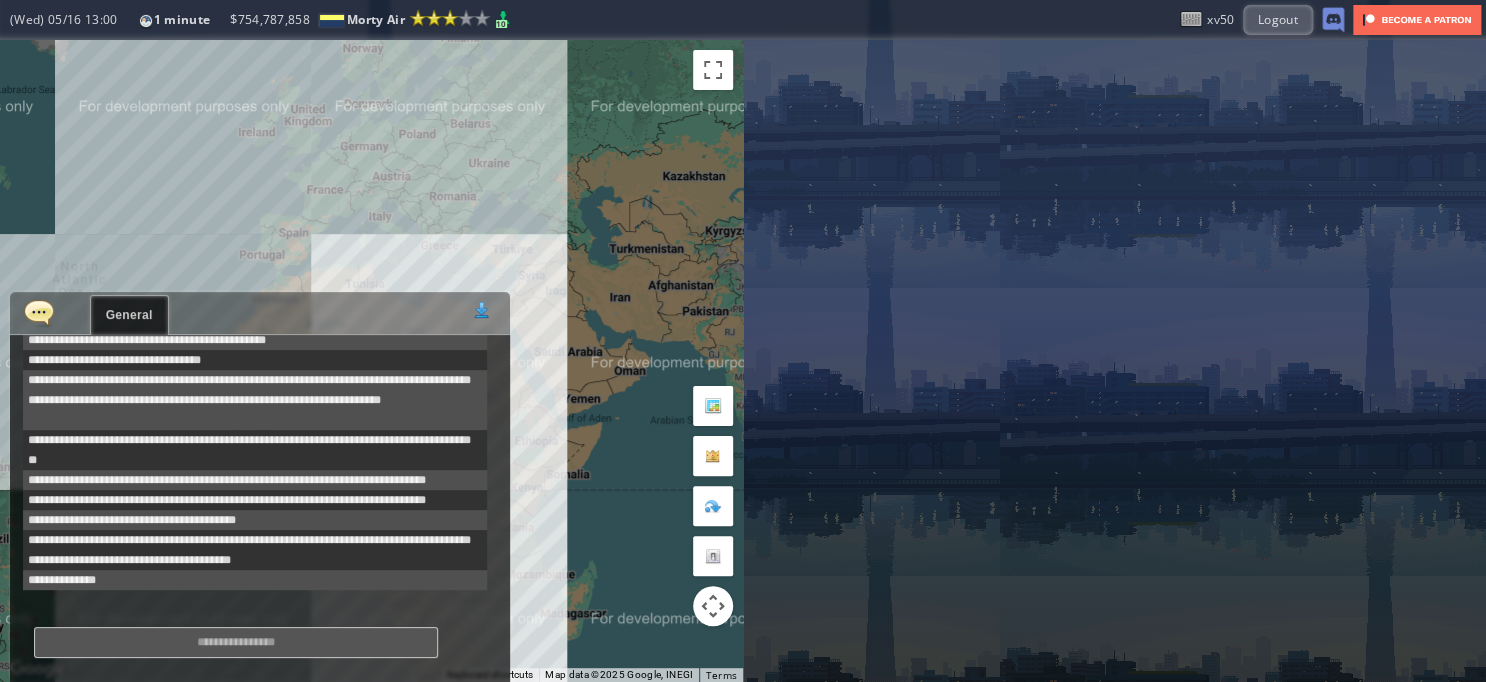 click at bounding box center (236, 642) 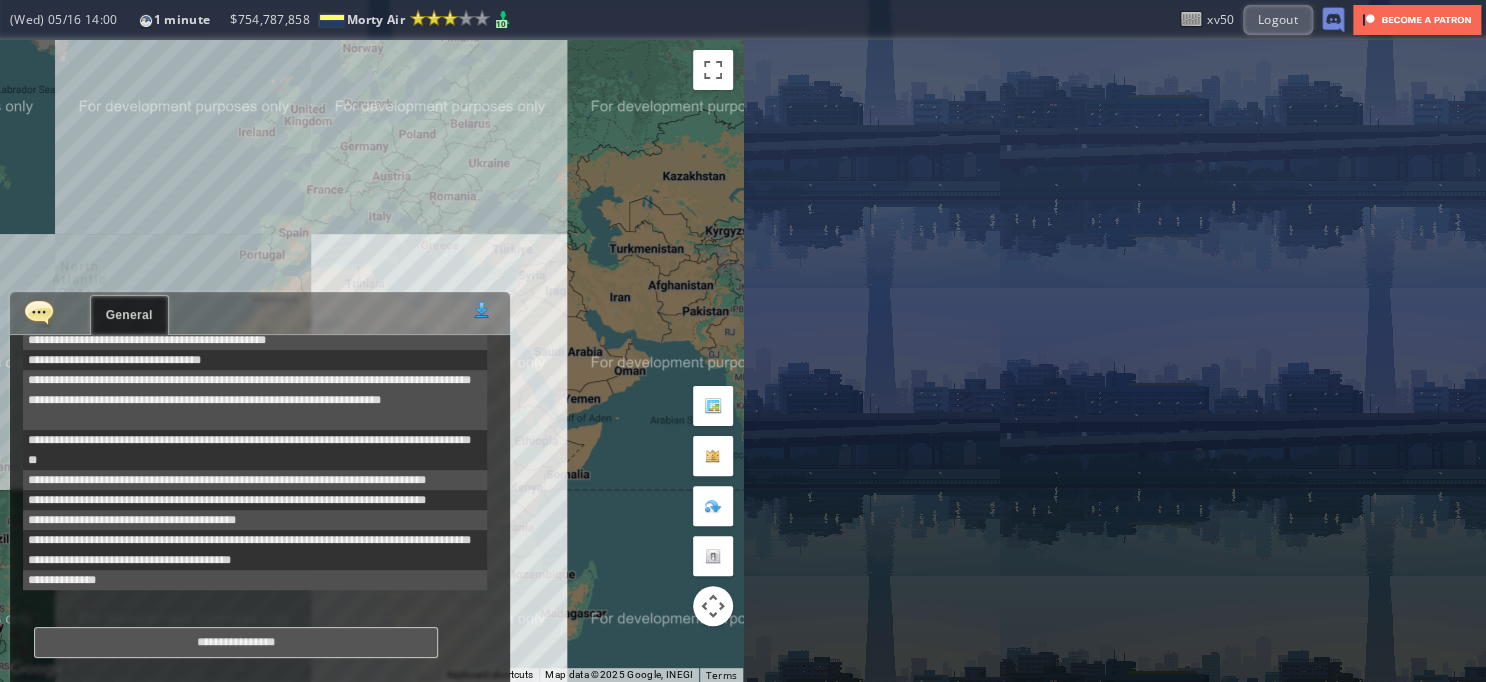 type on "**********" 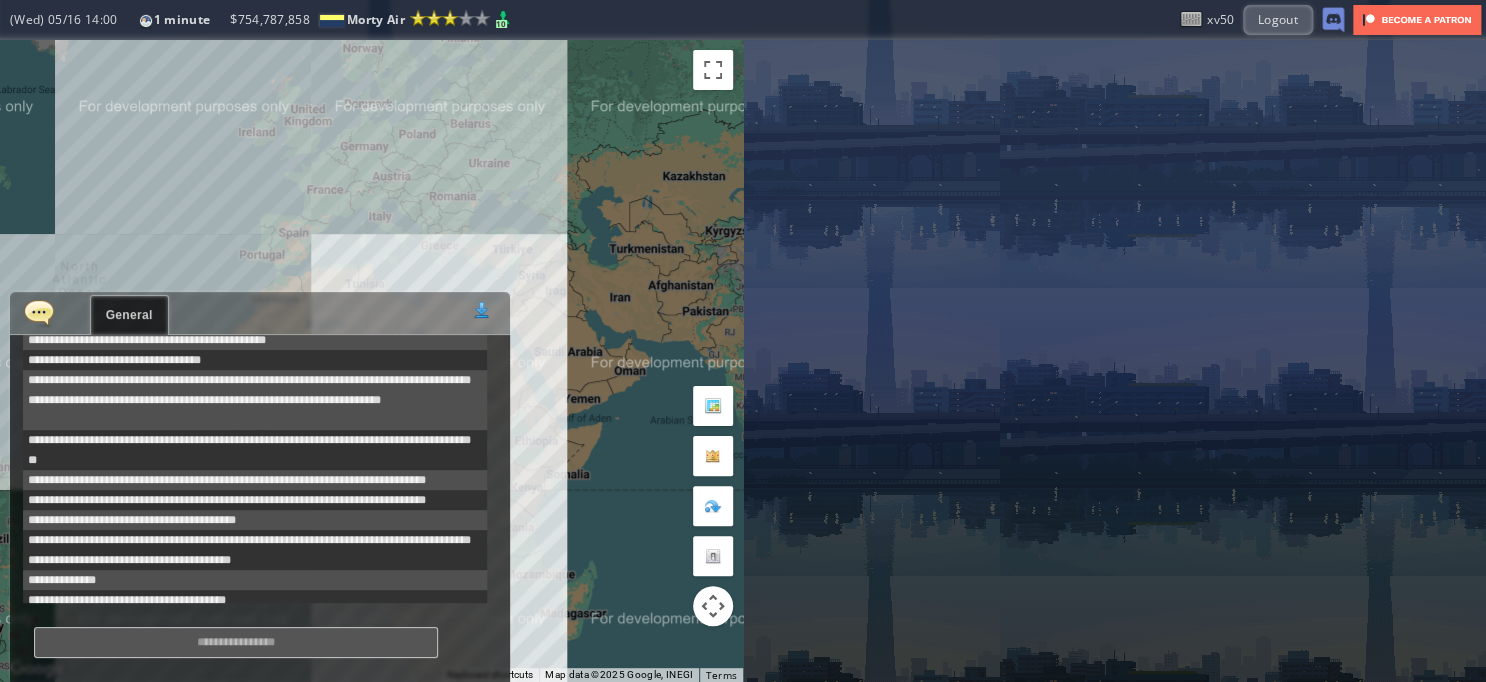 scroll, scrollTop: 418, scrollLeft: 0, axis: vertical 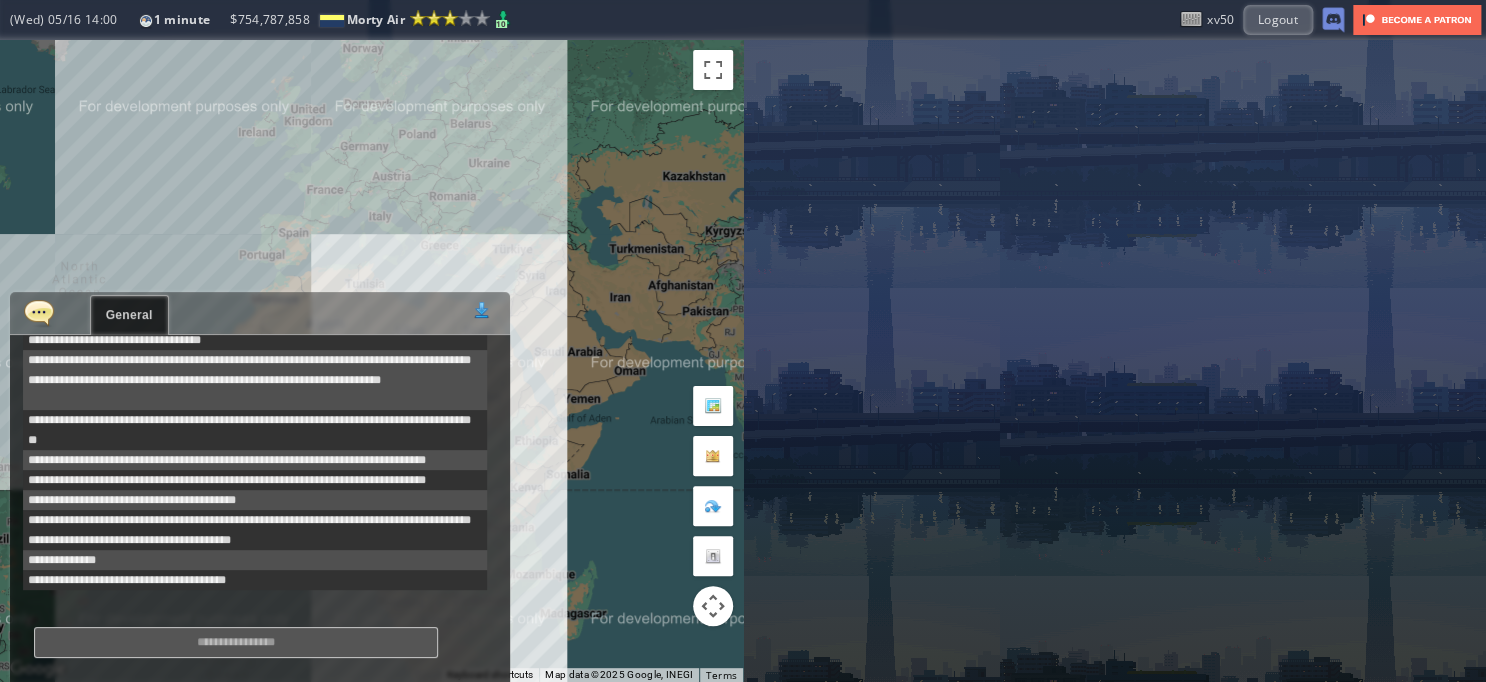 click at bounding box center (39, 312) 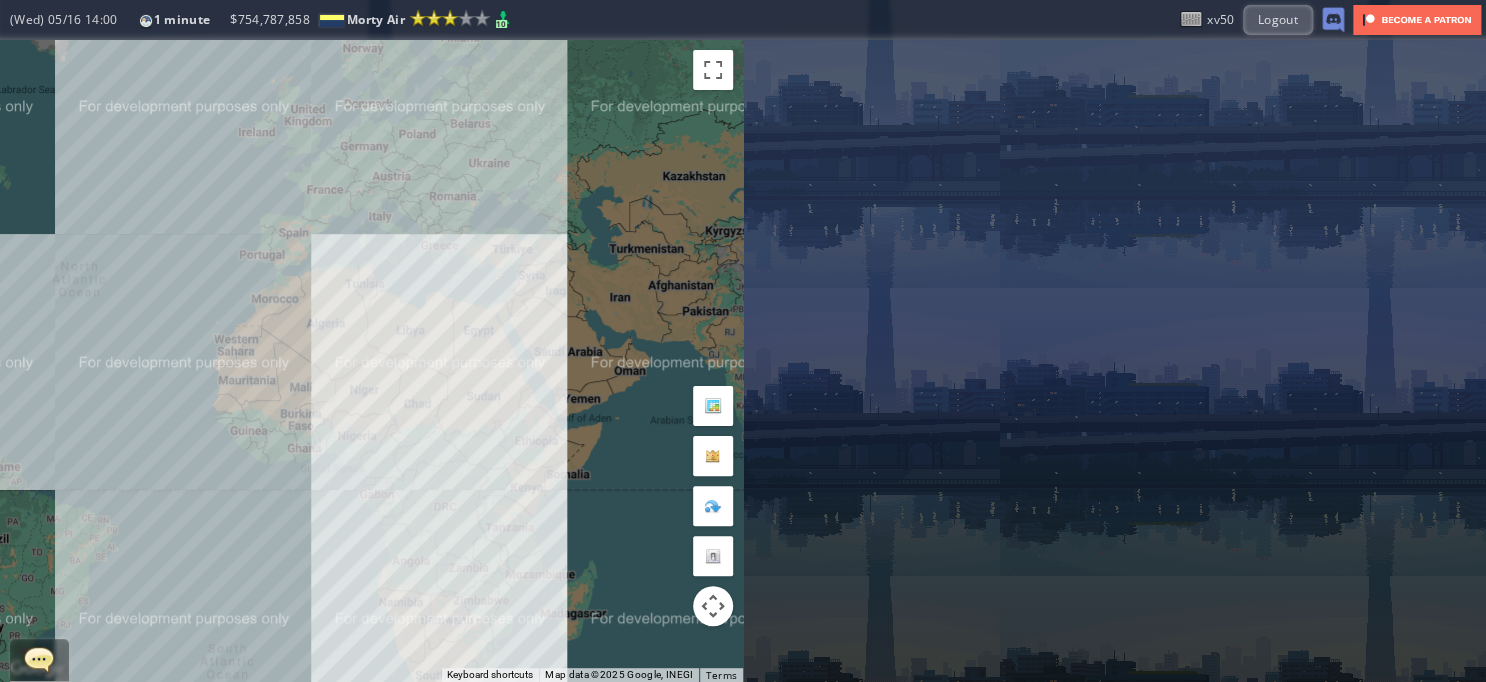 click on "To navigate, press the arrow keys." at bounding box center [371, 361] 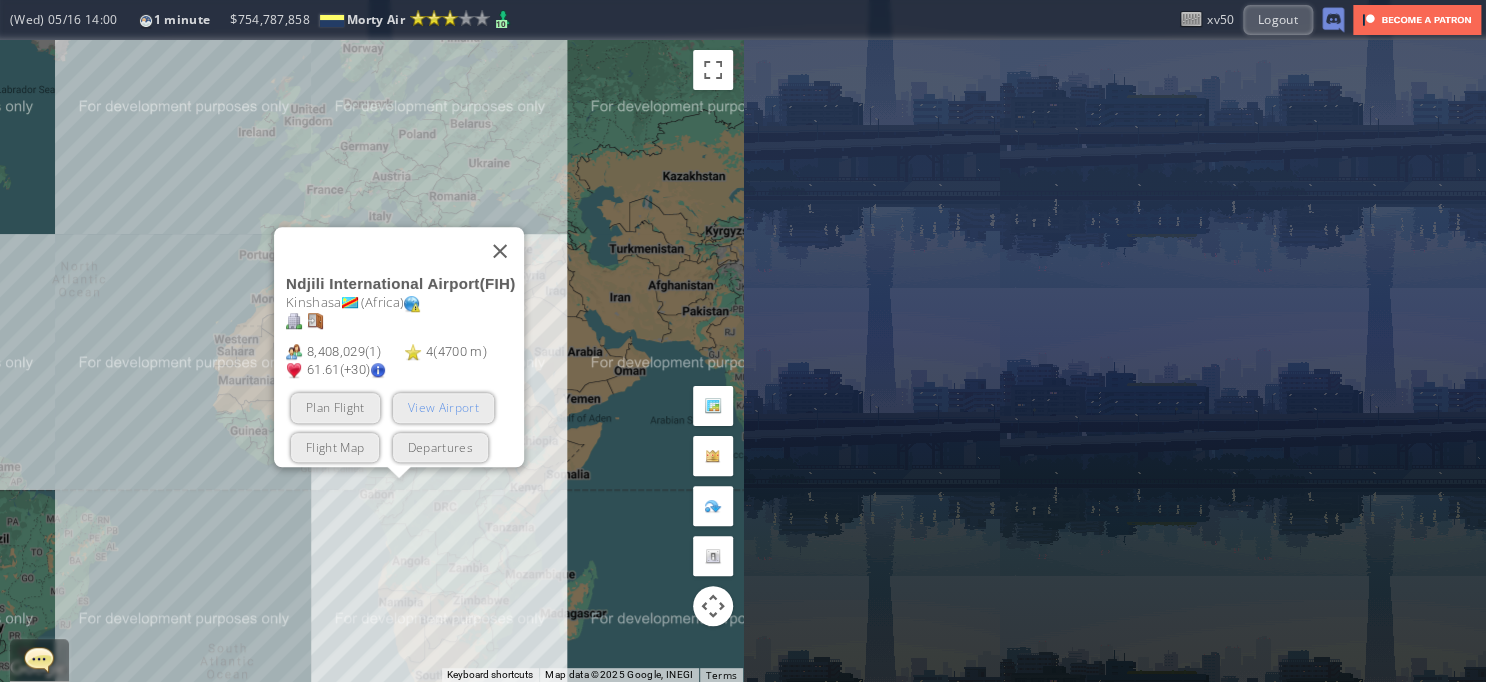 click on "View Airport" at bounding box center [442, 408] 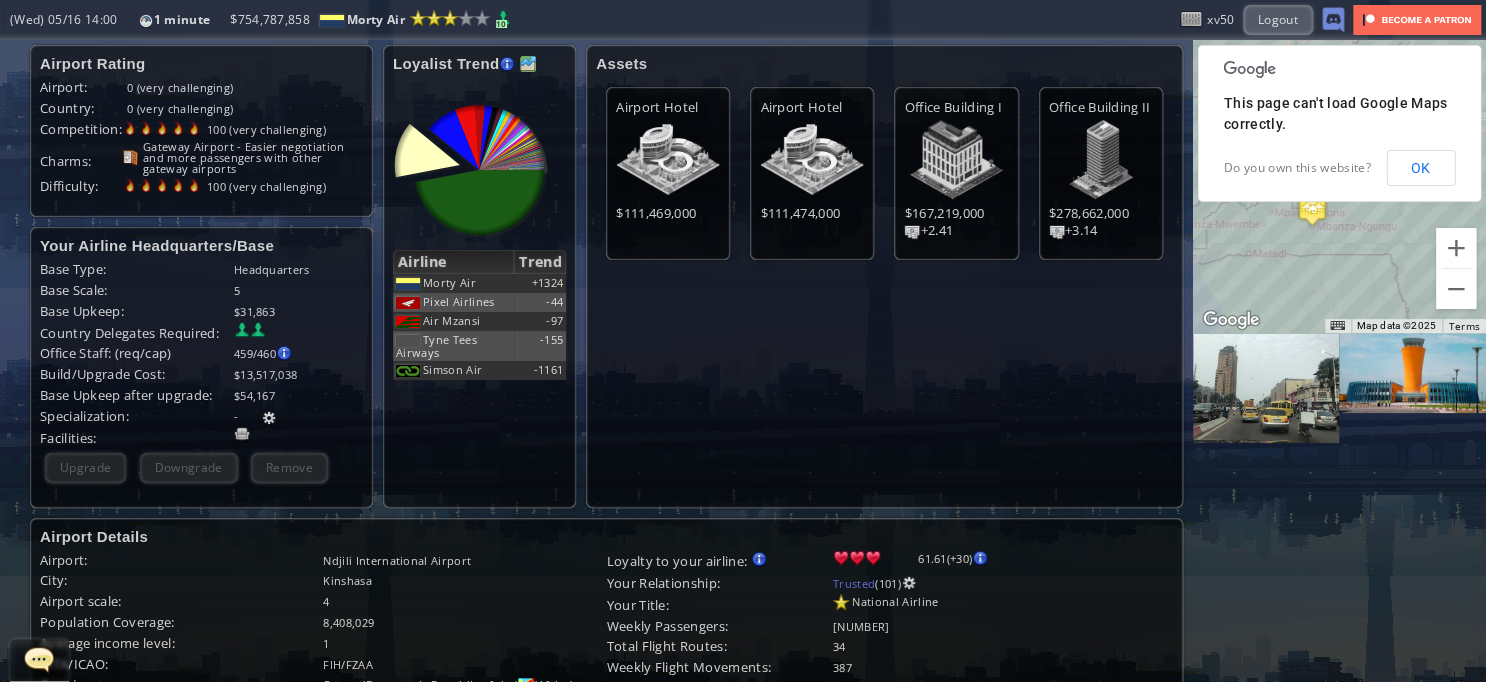 click at bounding box center (528, 64) 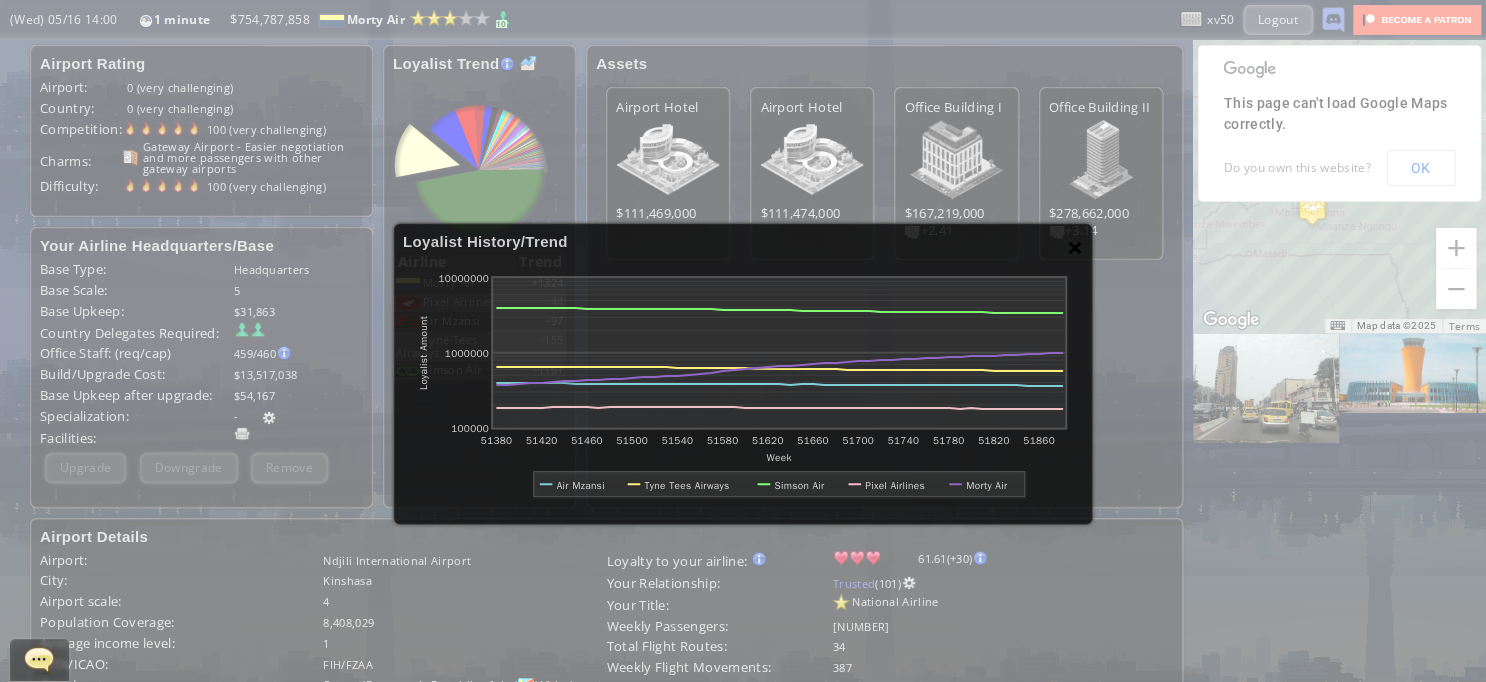 click on "×" at bounding box center [1075, 247] 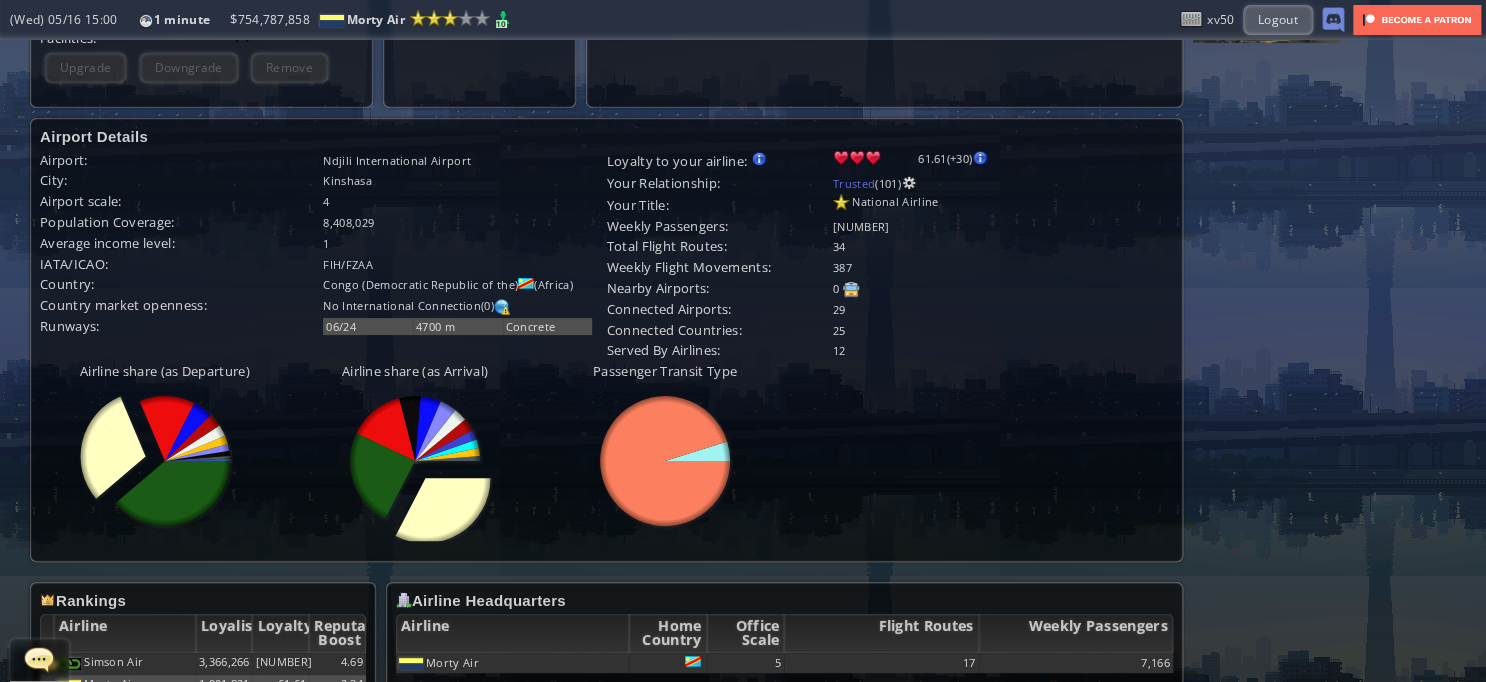 scroll, scrollTop: 600, scrollLeft: 0, axis: vertical 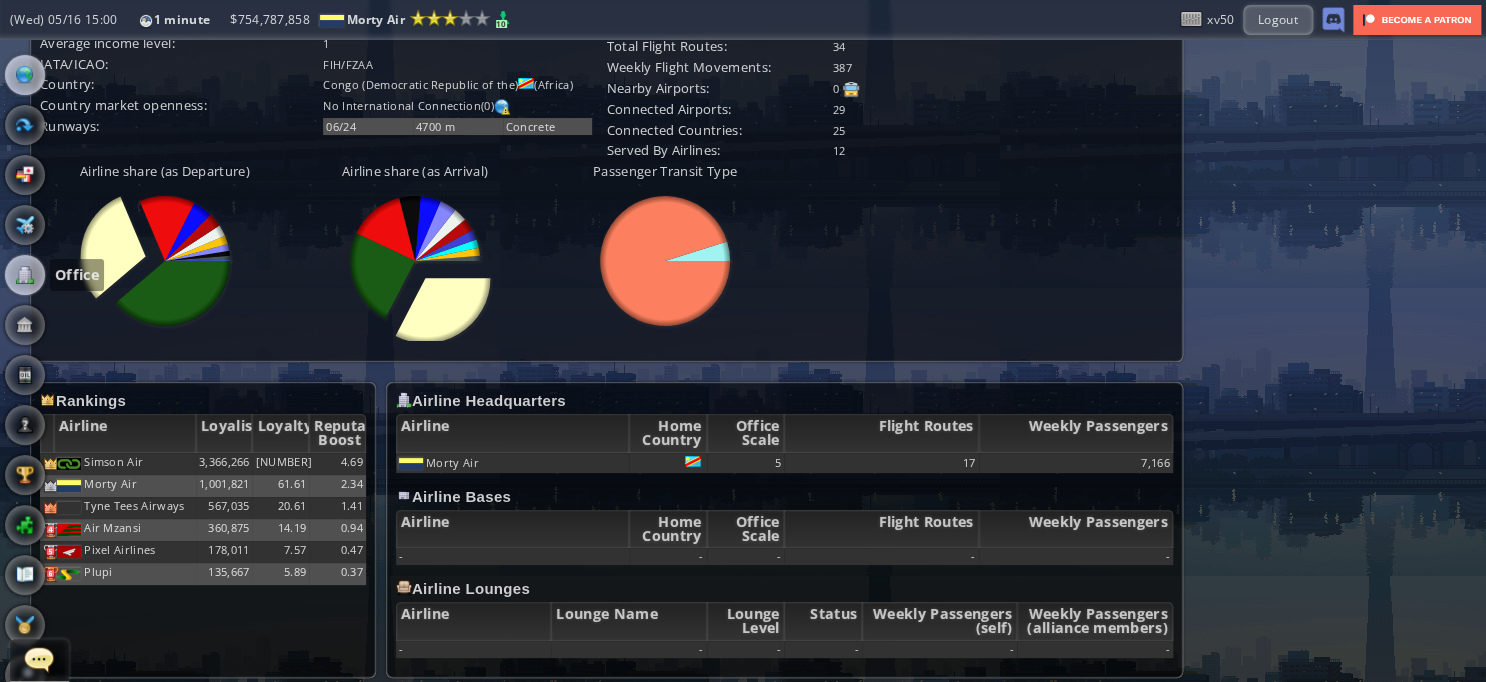 click at bounding box center (25, 275) 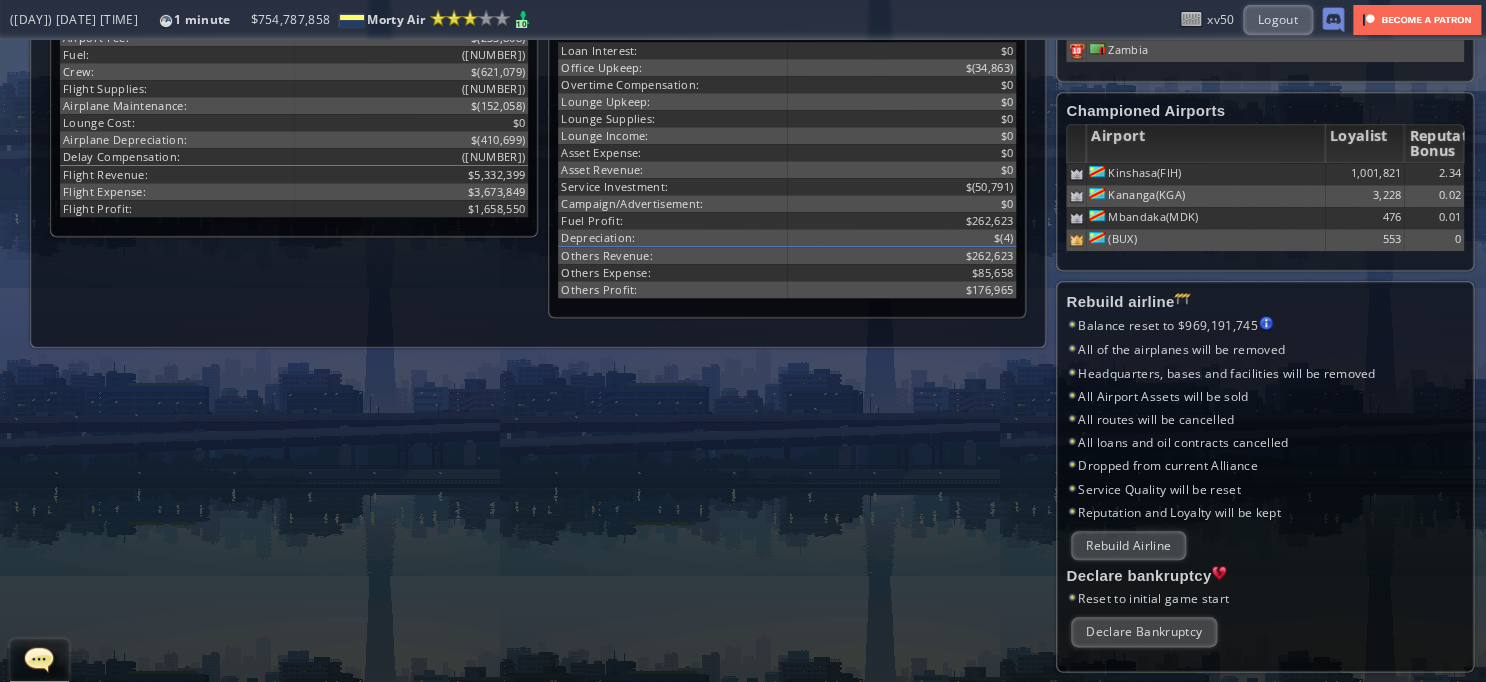 scroll, scrollTop: 203, scrollLeft: 0, axis: vertical 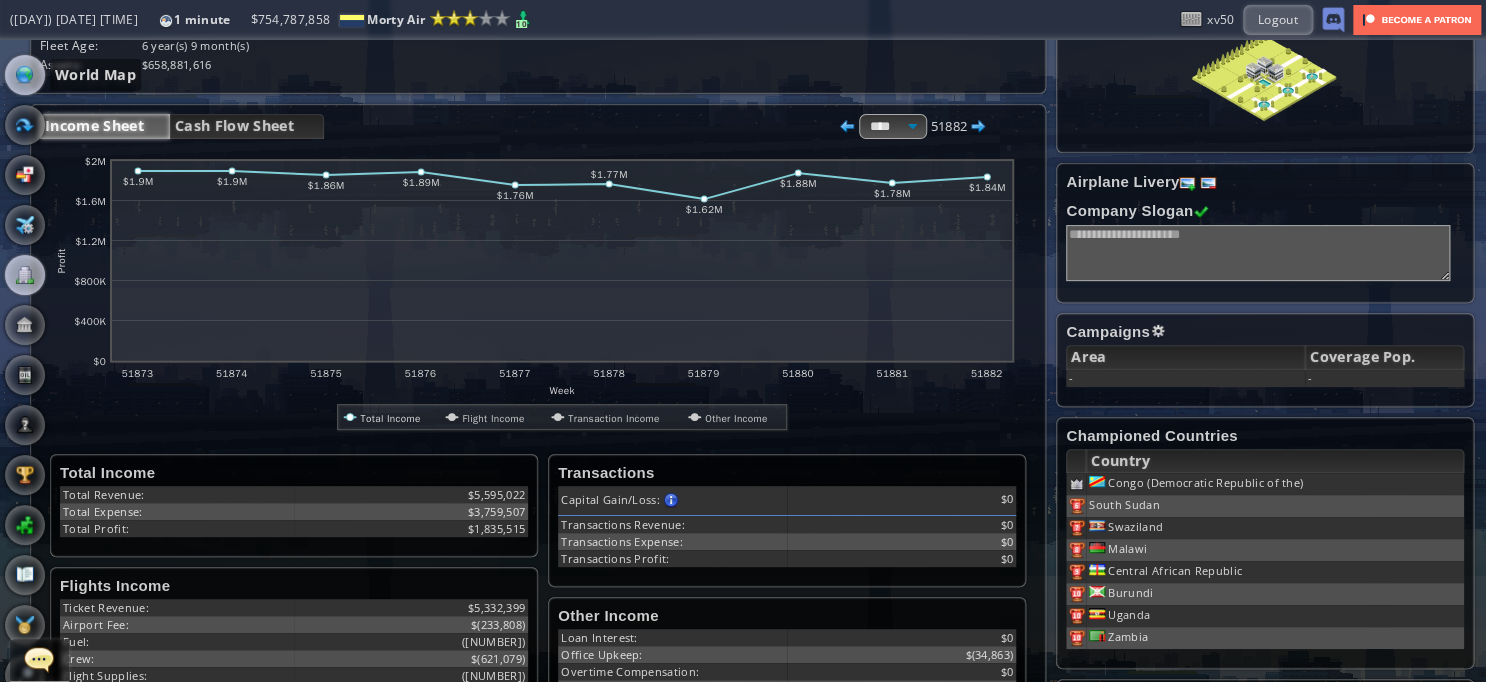 click at bounding box center (25, 75) 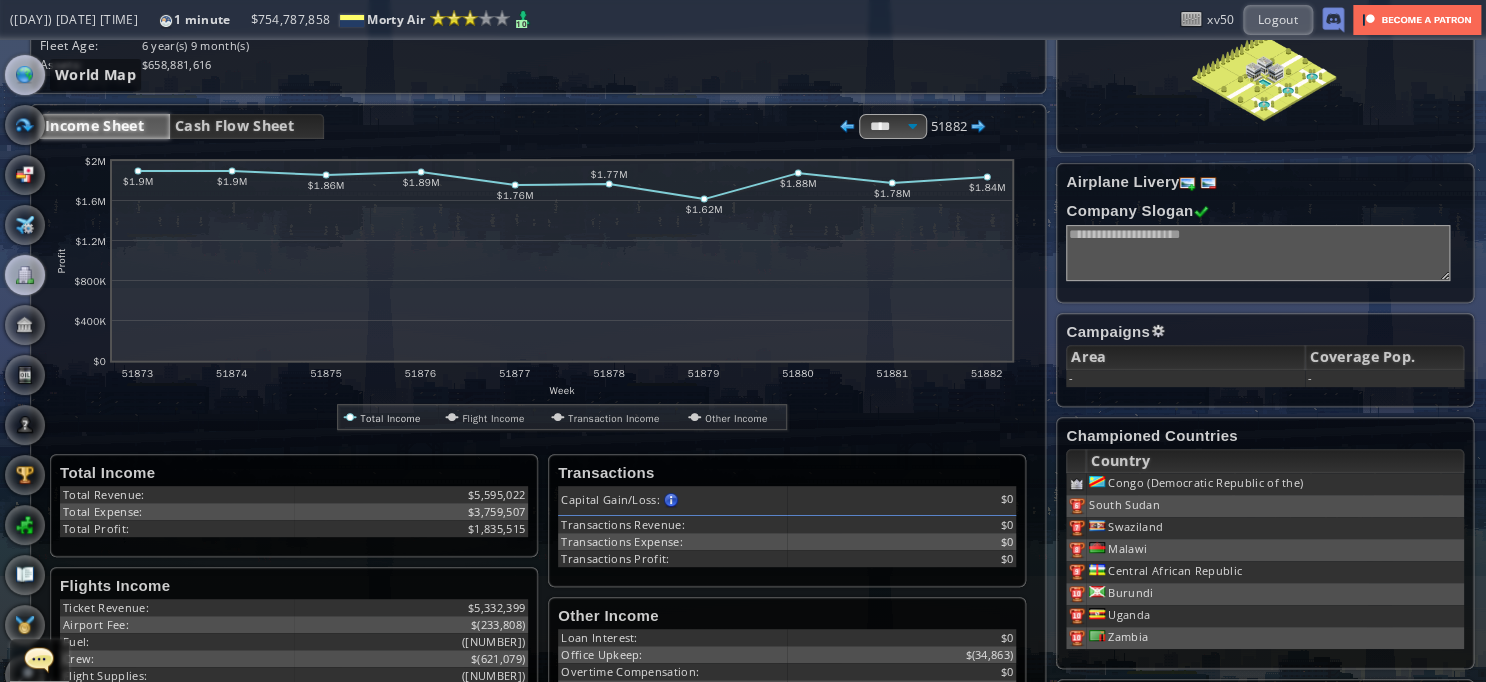 scroll, scrollTop: 0, scrollLeft: 0, axis: both 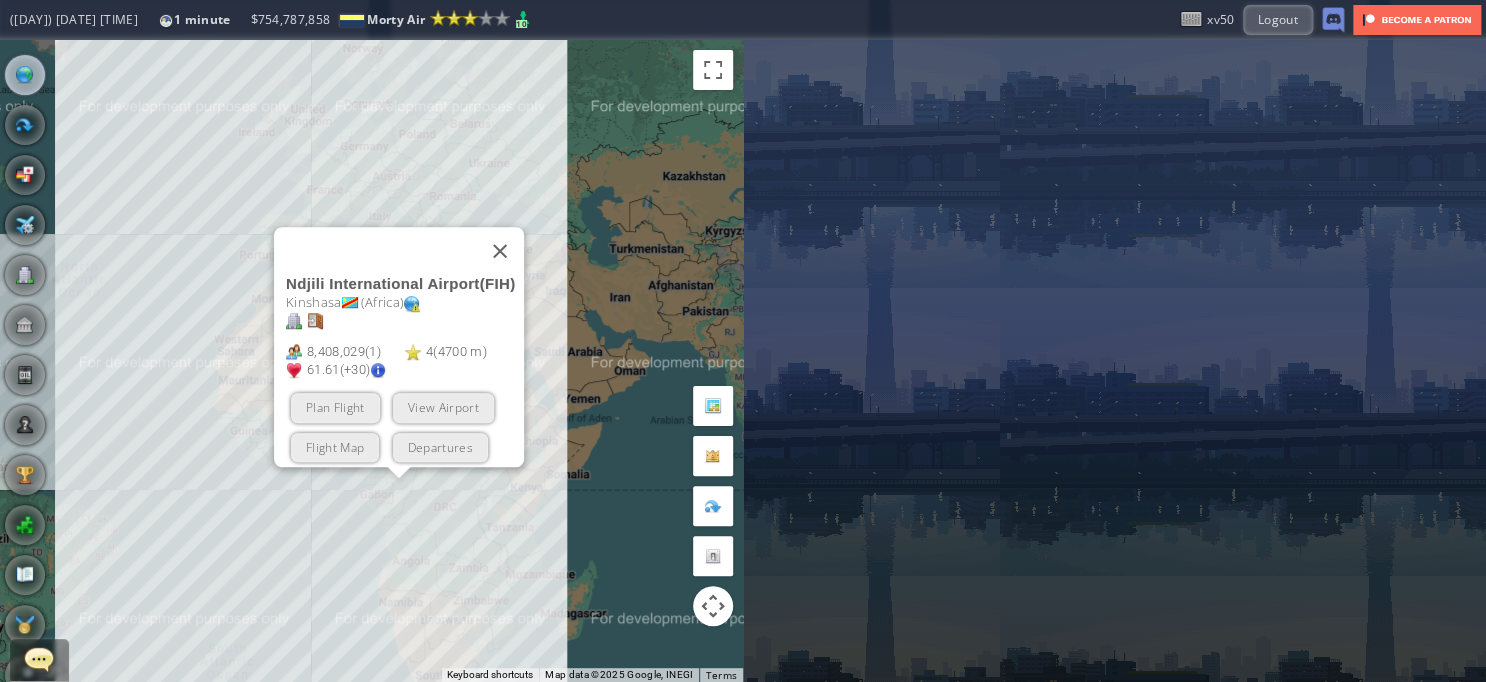 click at bounding box center (500, 251) 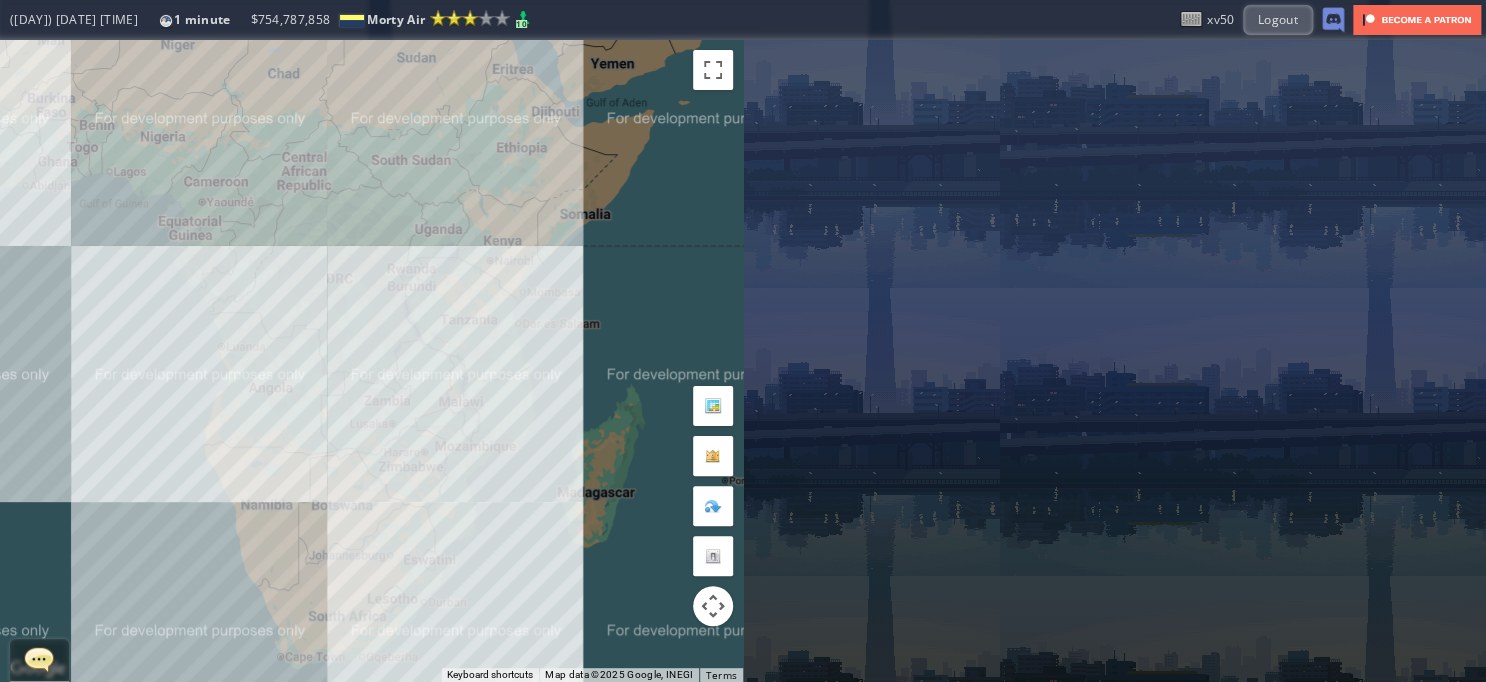 drag, startPoint x: 464, startPoint y: 596, endPoint x: 351, endPoint y: 397, distance: 228.84492 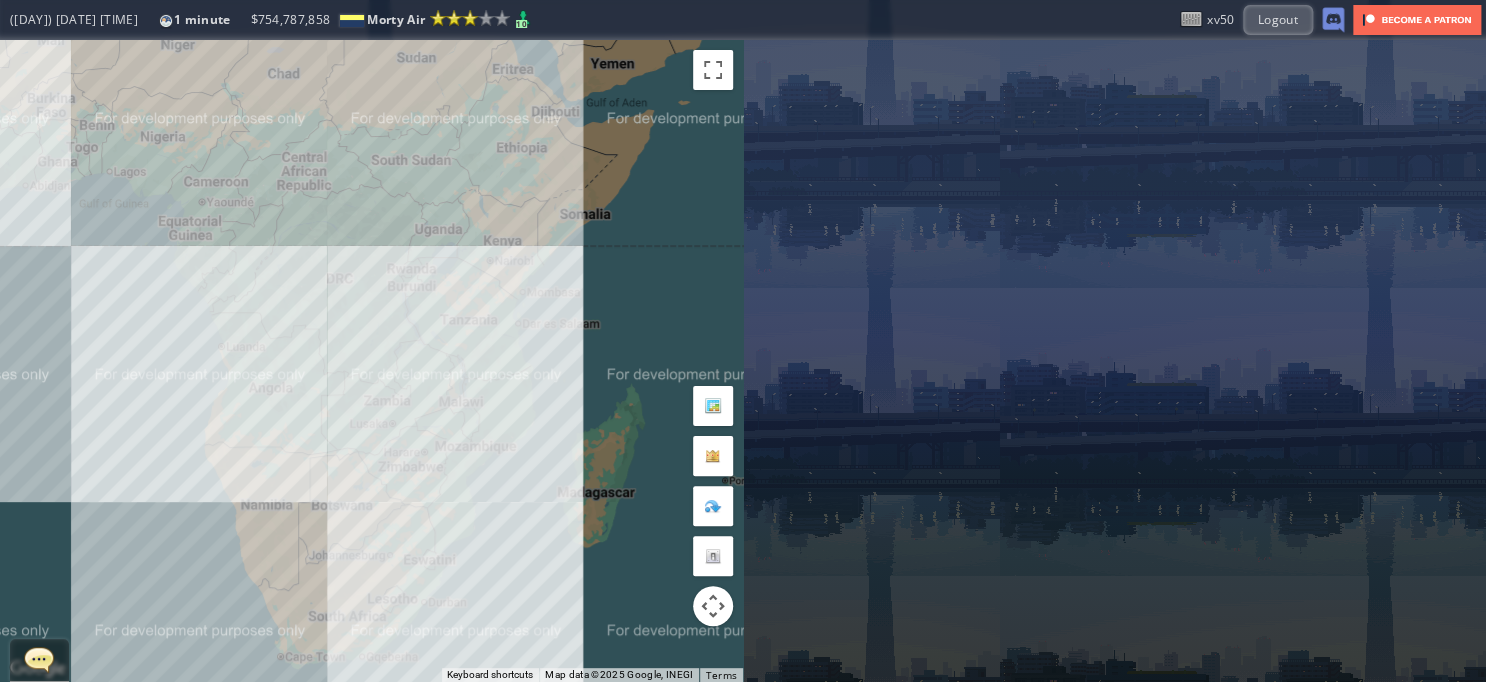 click on "To navigate, press the arrow keys." at bounding box center (371, 361) 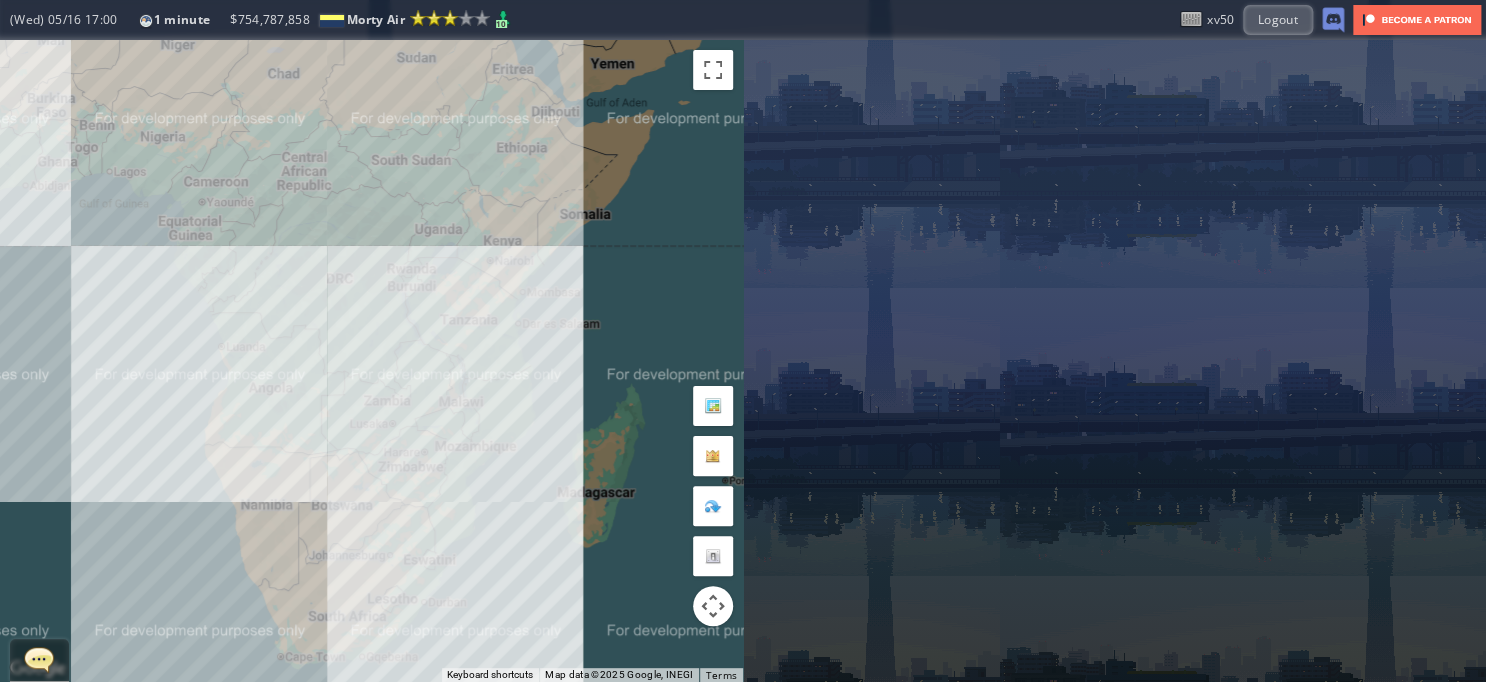 click on "To navigate, press the arrow keys." at bounding box center (371, 361) 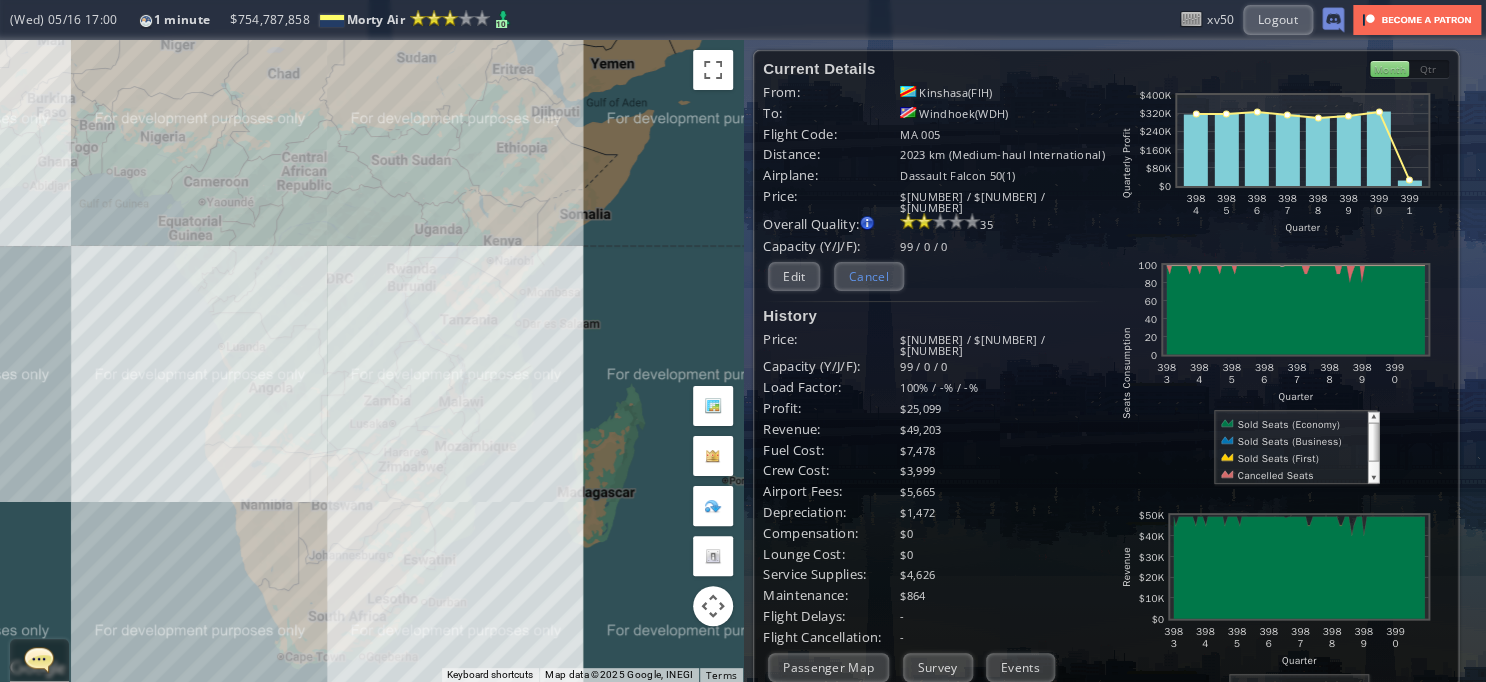 click on "Cancel" at bounding box center (869, 276) 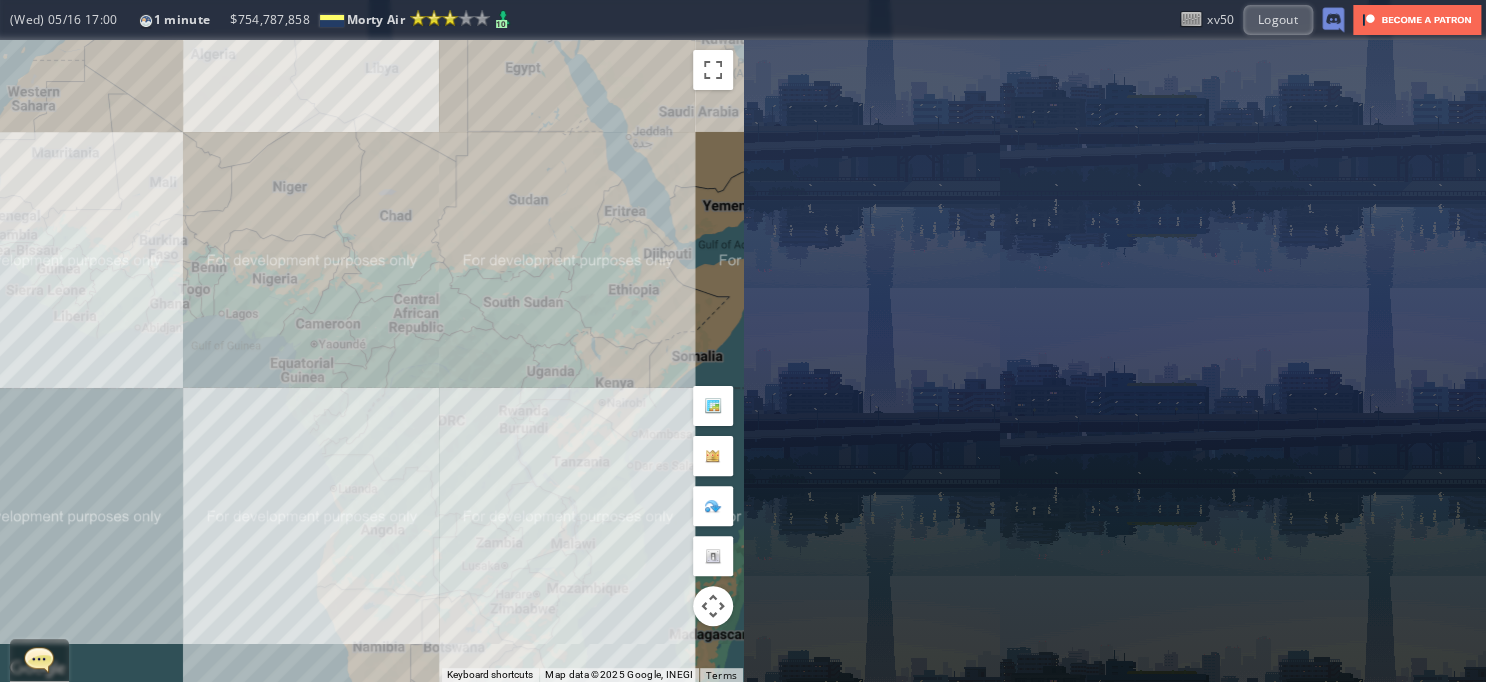 drag, startPoint x: 372, startPoint y: 371, endPoint x: 484, endPoint y: 516, distance: 183.21844 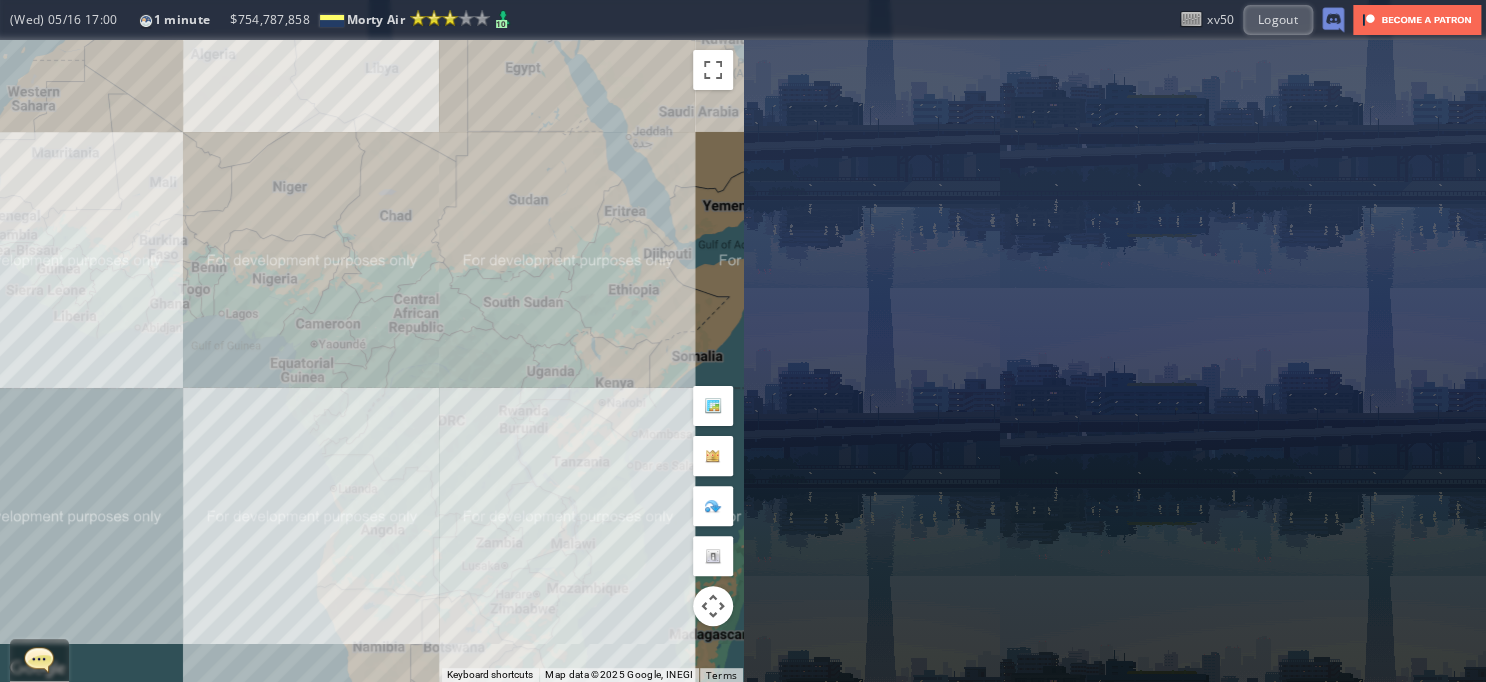 click on "To navigate, press the arrow keys." at bounding box center [371, 361] 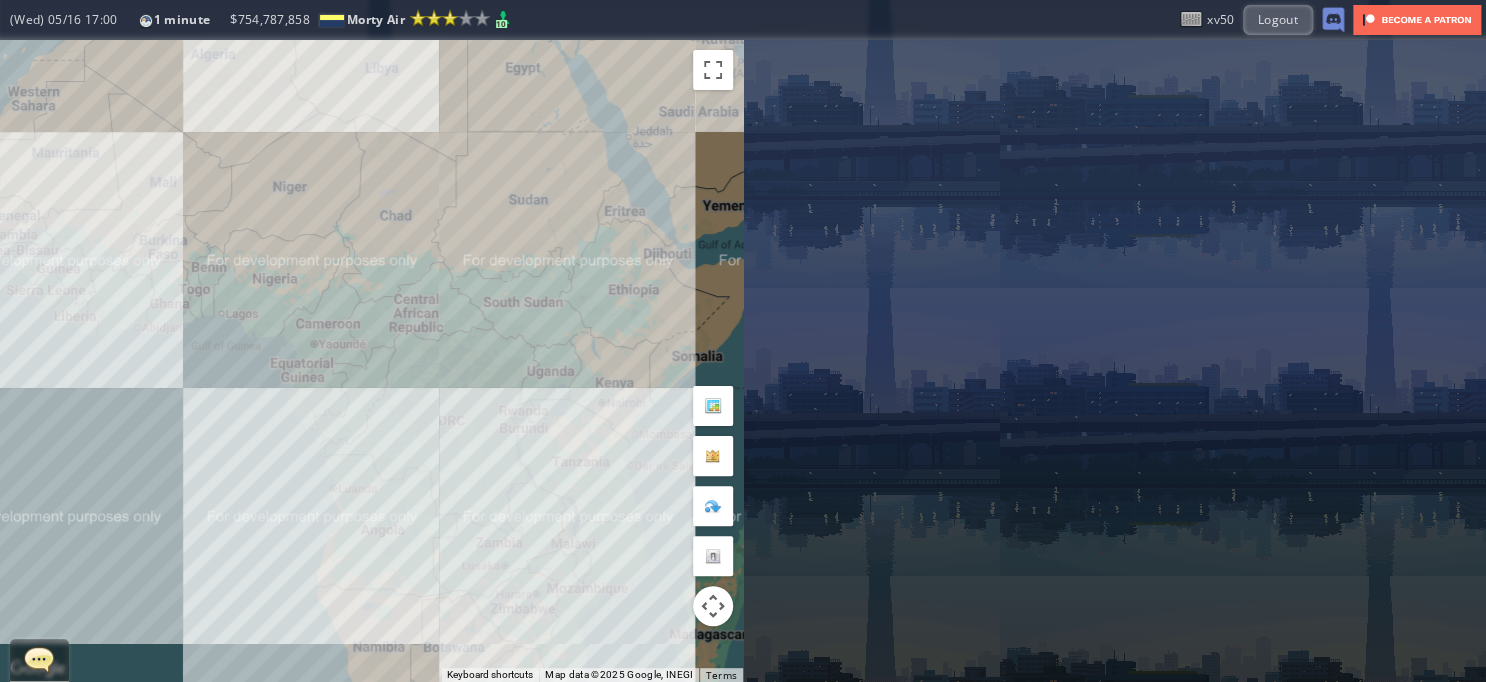 click on "To navigate, press the arrow keys." at bounding box center [371, 361] 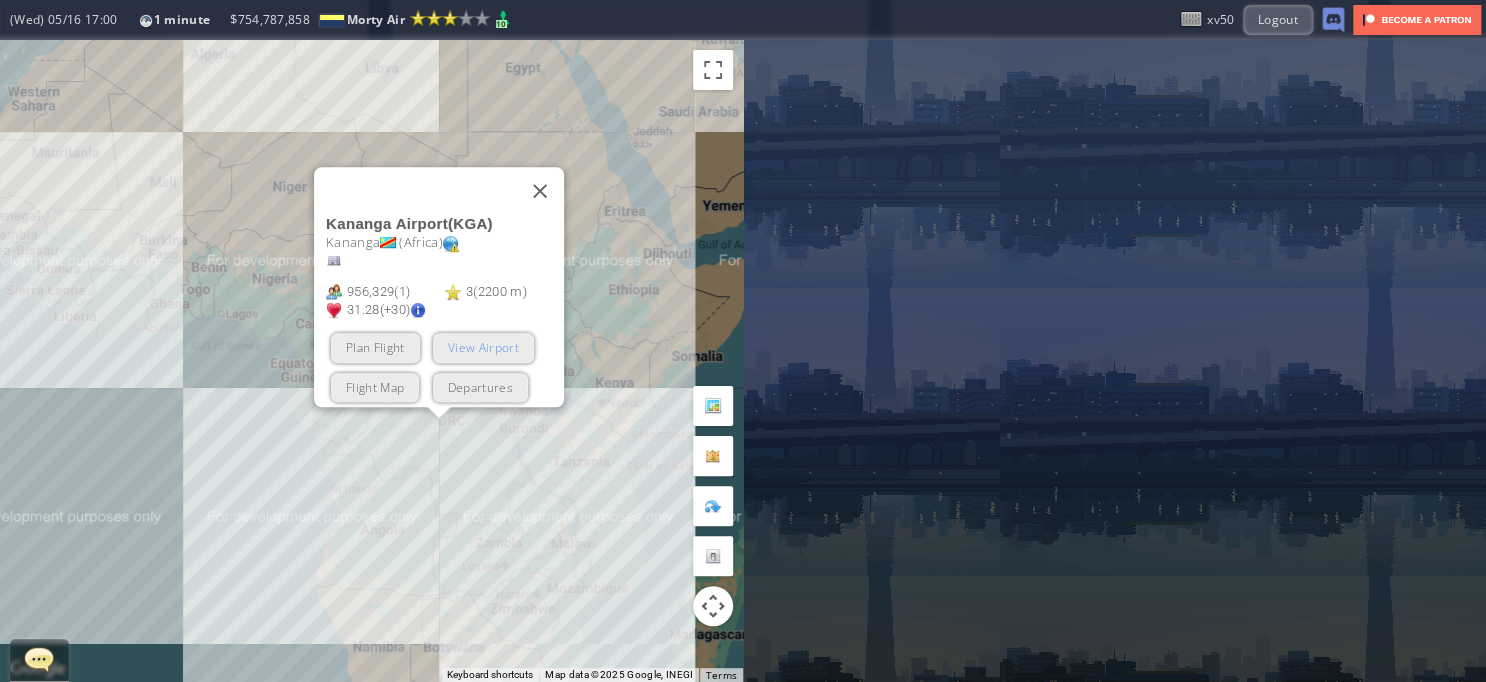 click on "View Airport" at bounding box center [482, 348] 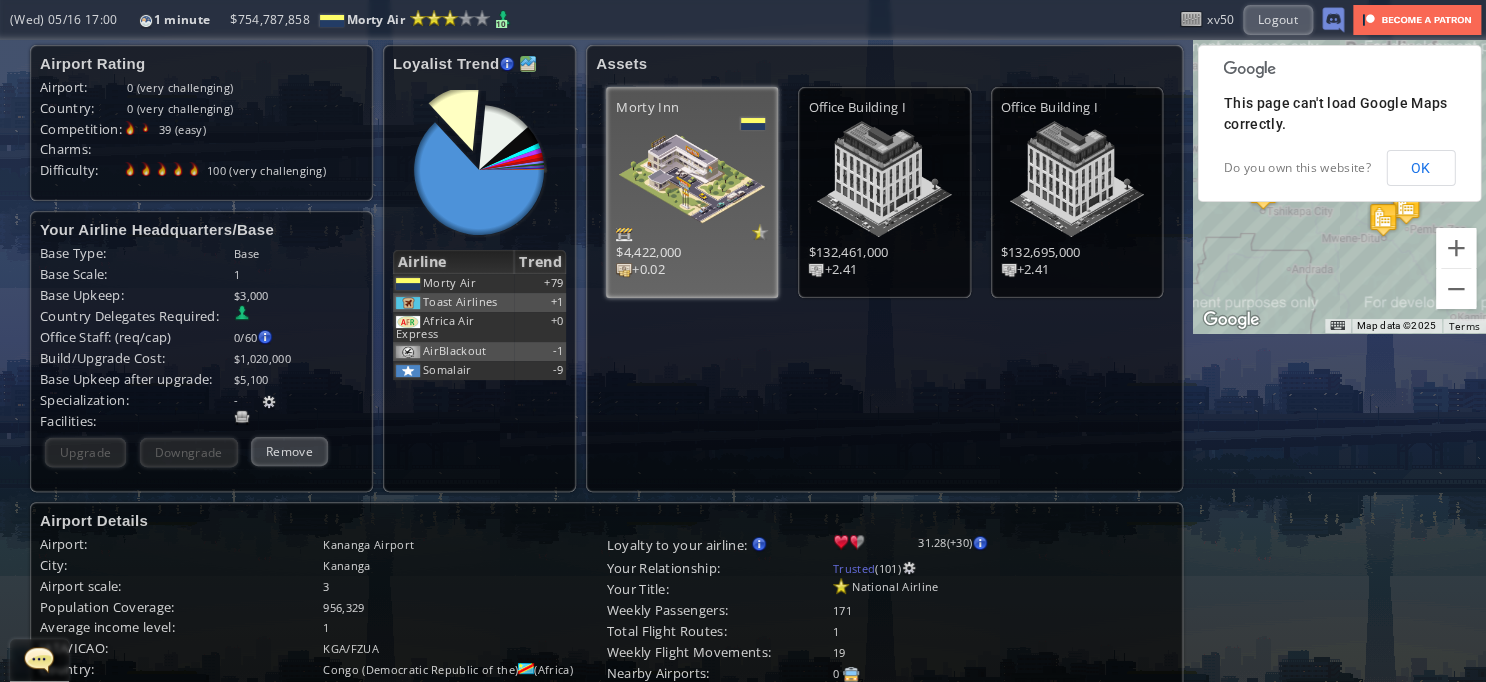 click at bounding box center [528, 64] 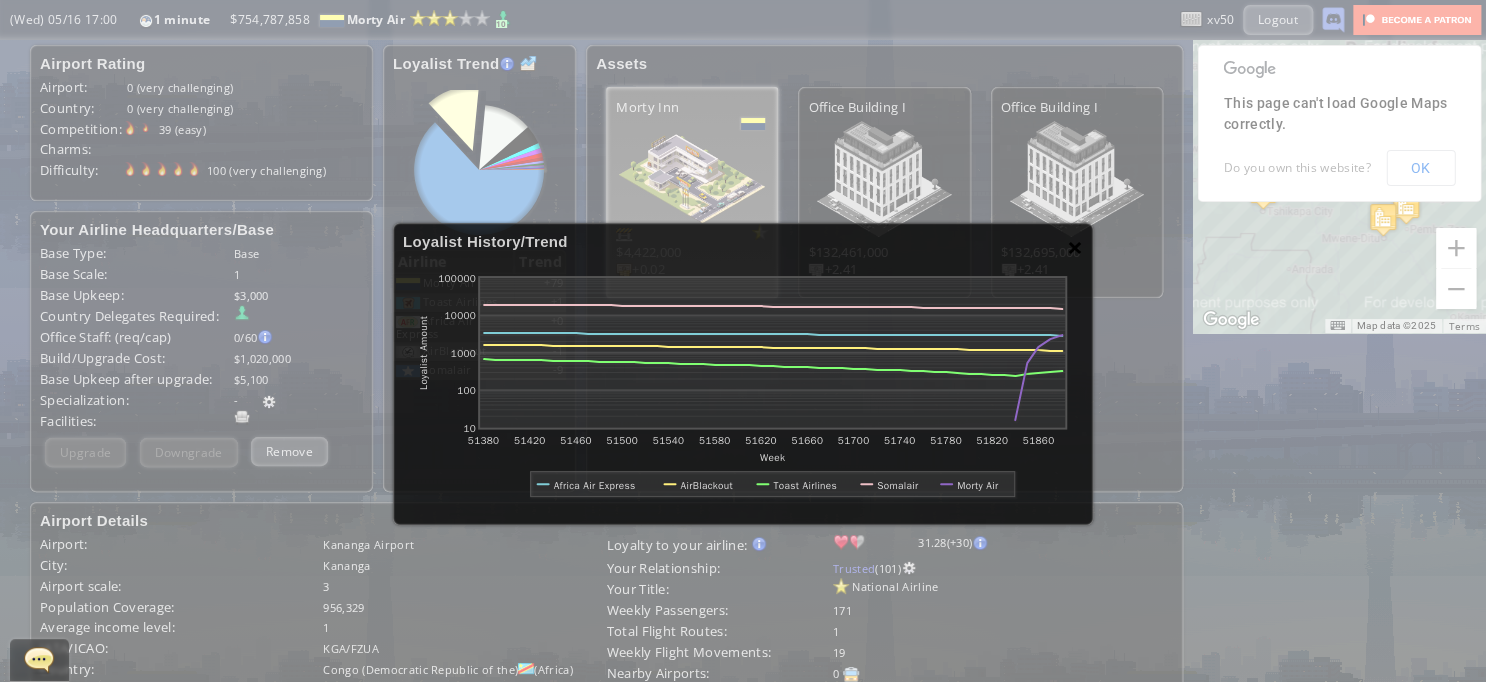 click on "×" at bounding box center [1075, 247] 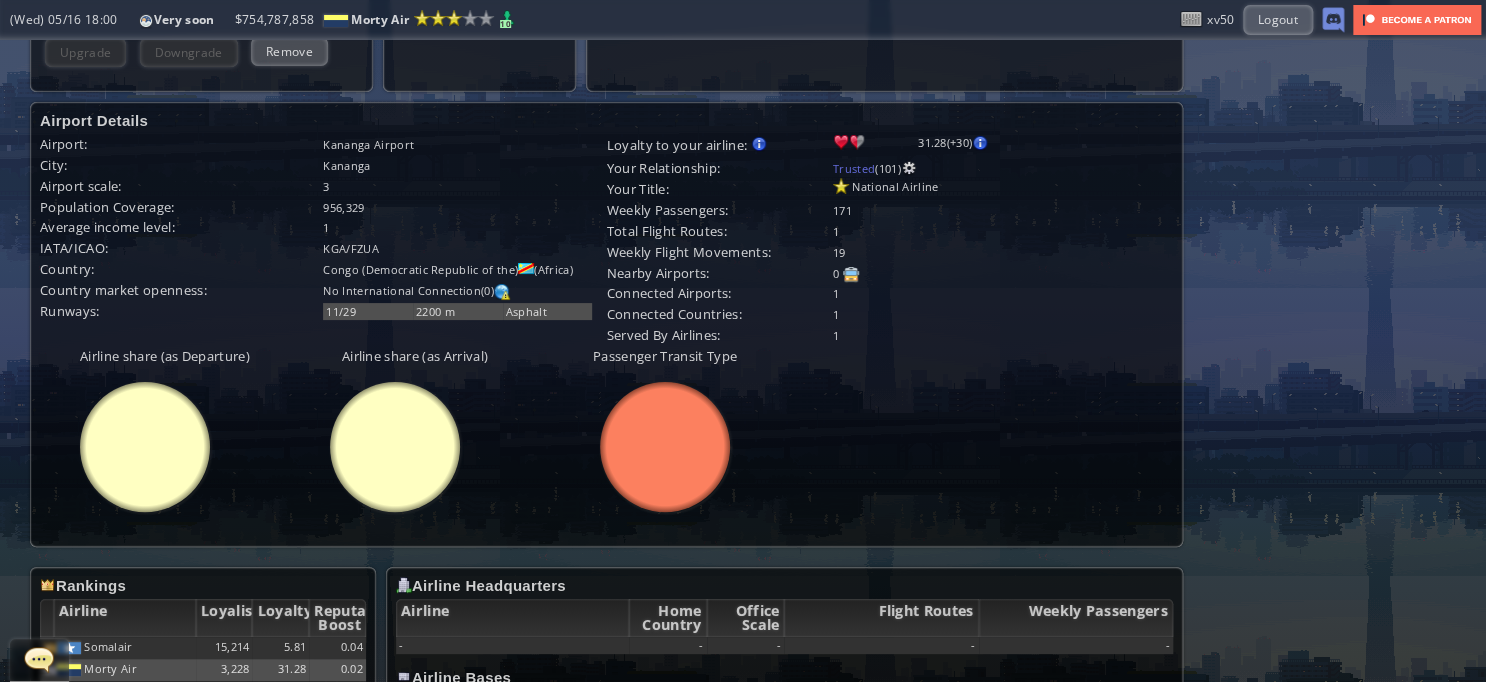 scroll, scrollTop: 0, scrollLeft: 0, axis: both 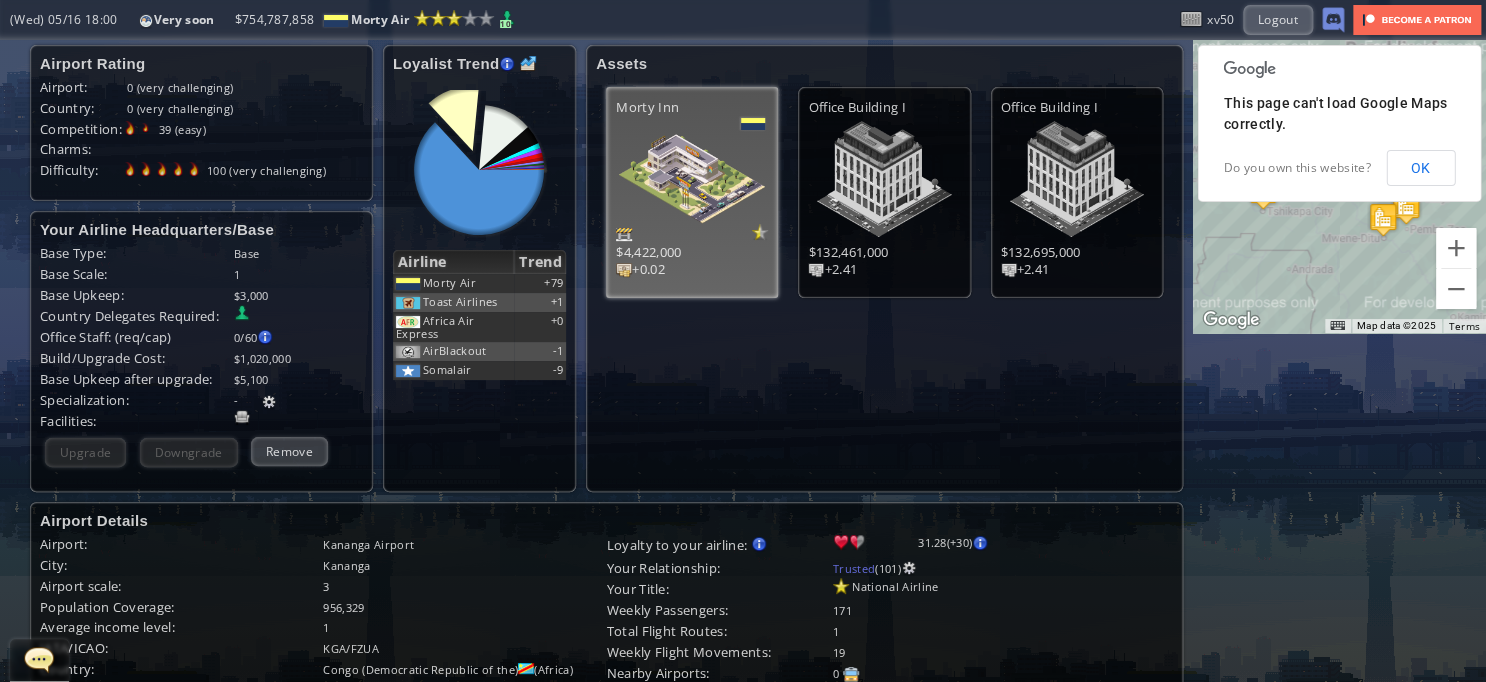click on "$4,422,000" at bounding box center [692, 252] 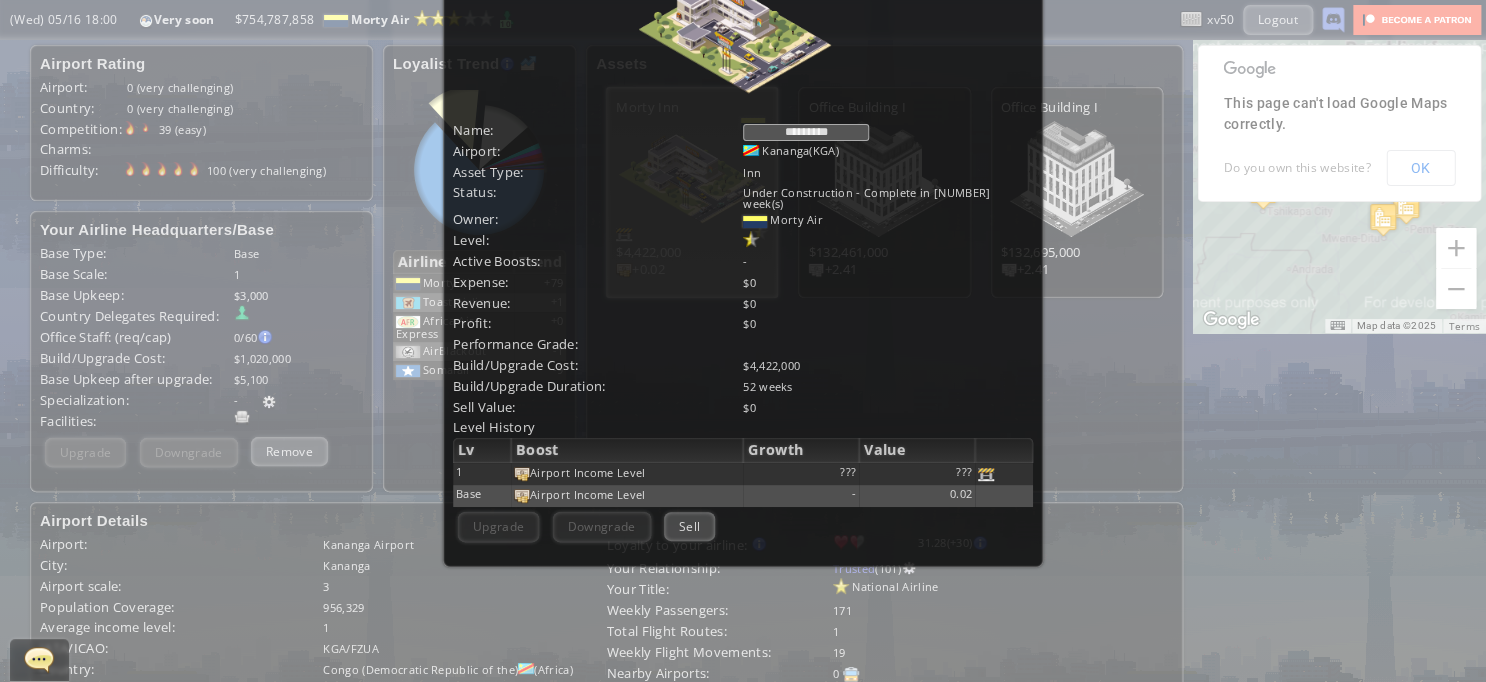 scroll, scrollTop: 398, scrollLeft: 0, axis: vertical 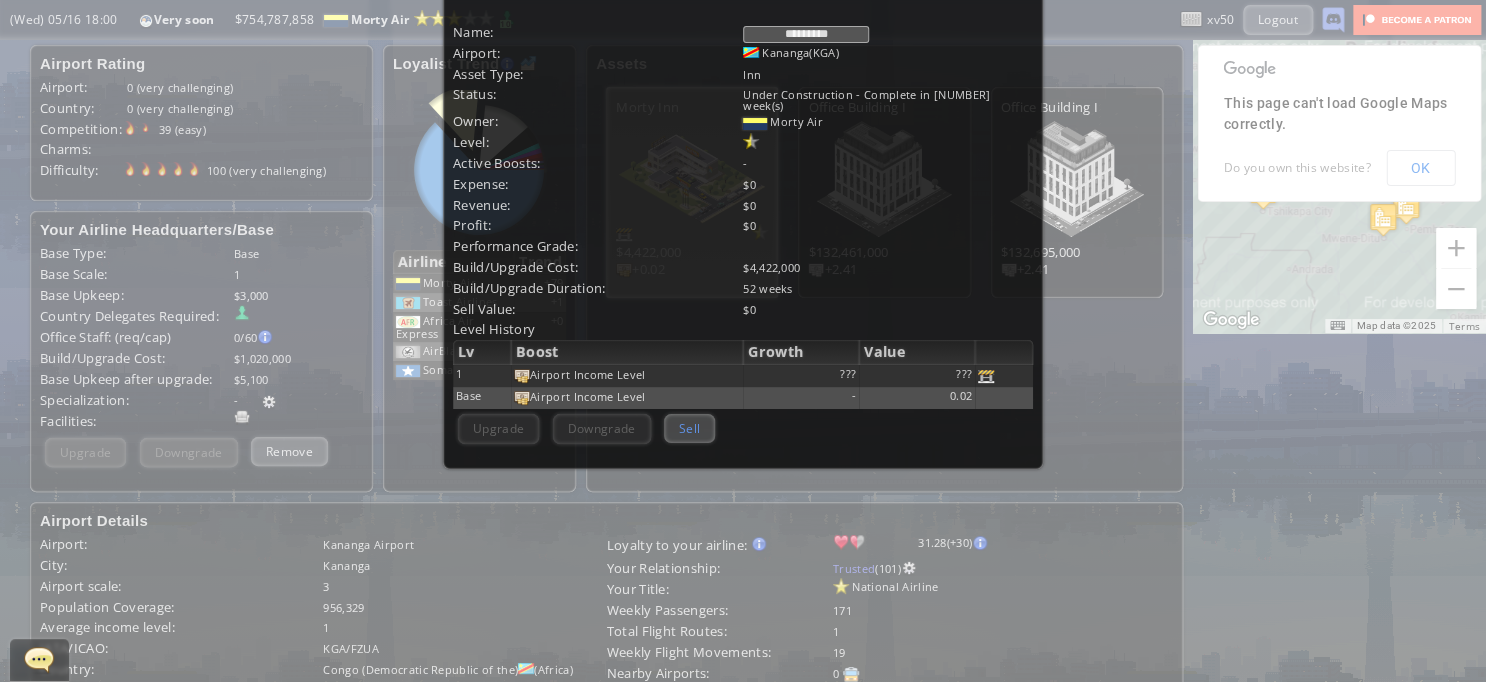 click on "Sell" at bounding box center [689, 428] 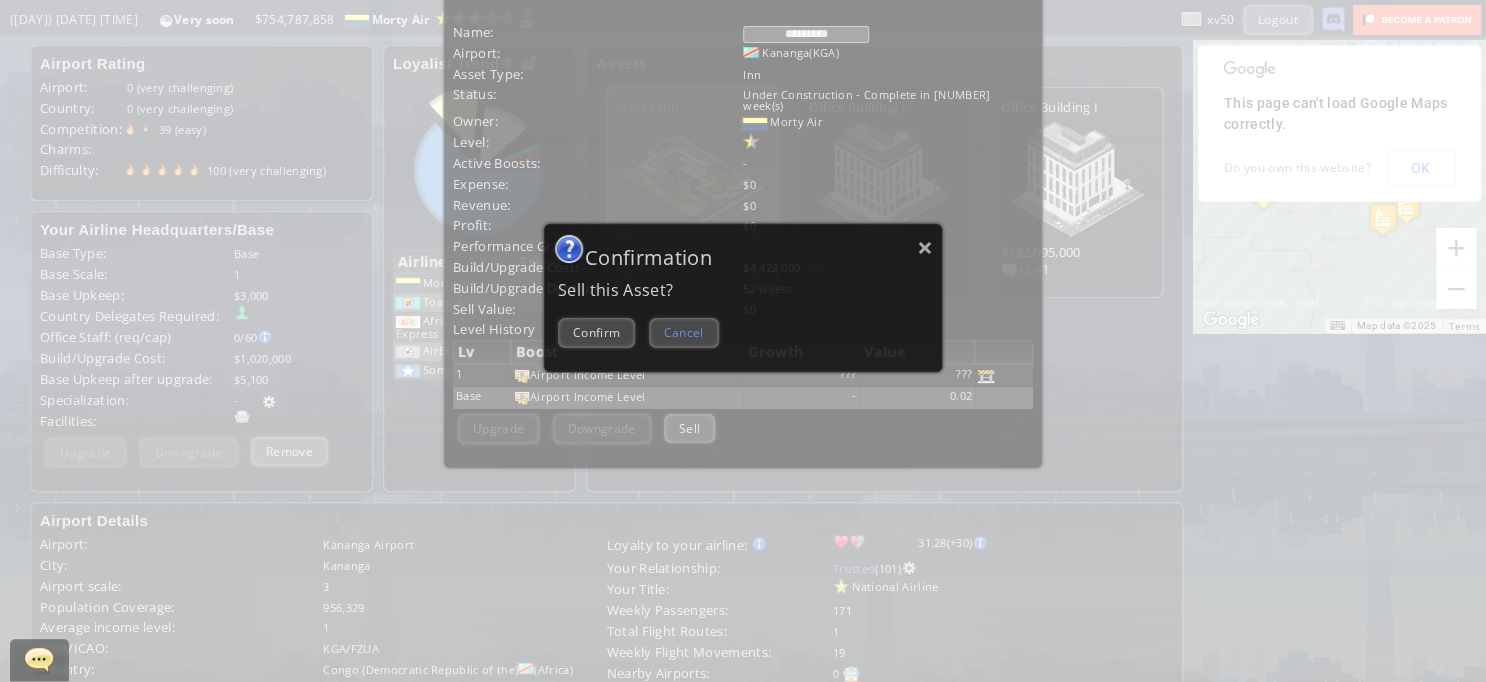 click on "Cancel" at bounding box center (684, 332) 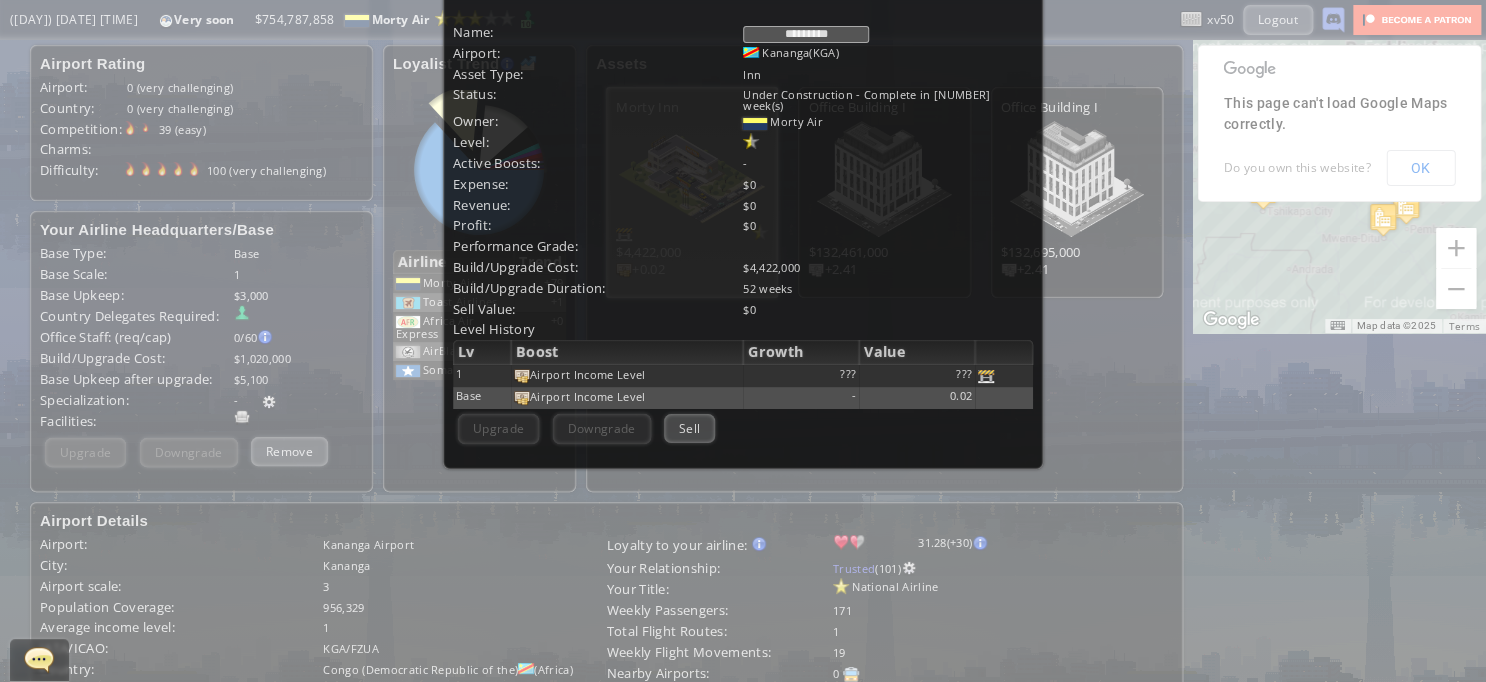 scroll, scrollTop: 98, scrollLeft: 0, axis: vertical 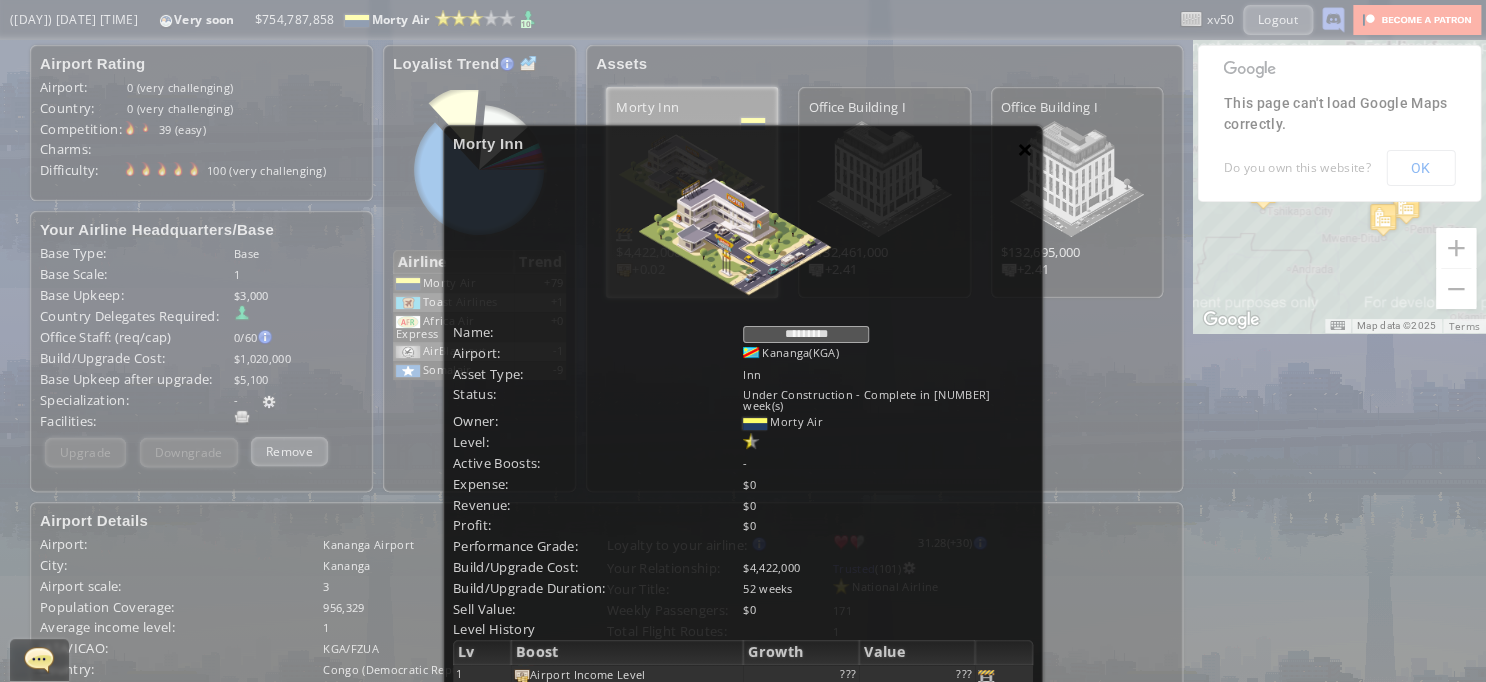 click on "×" at bounding box center [1025, 149] 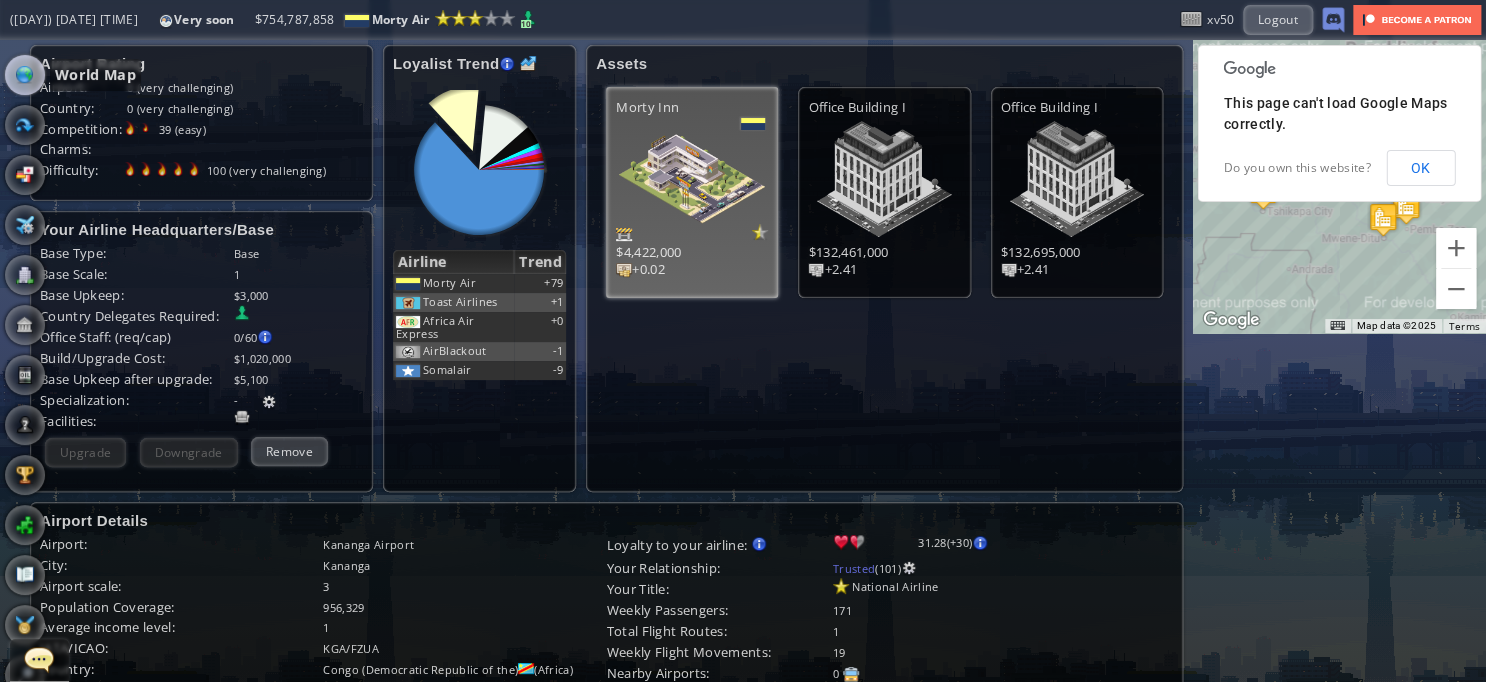 click at bounding box center [25, 75] 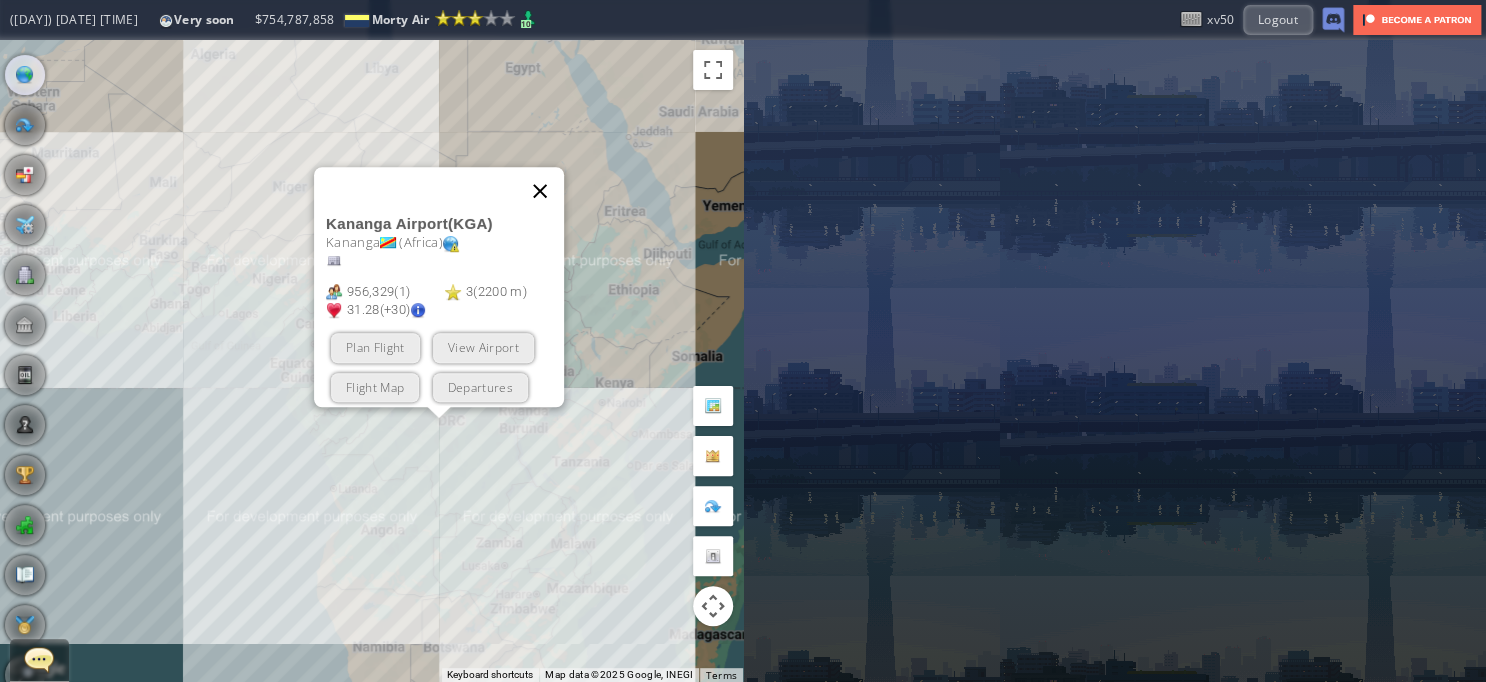 click at bounding box center (540, 191) 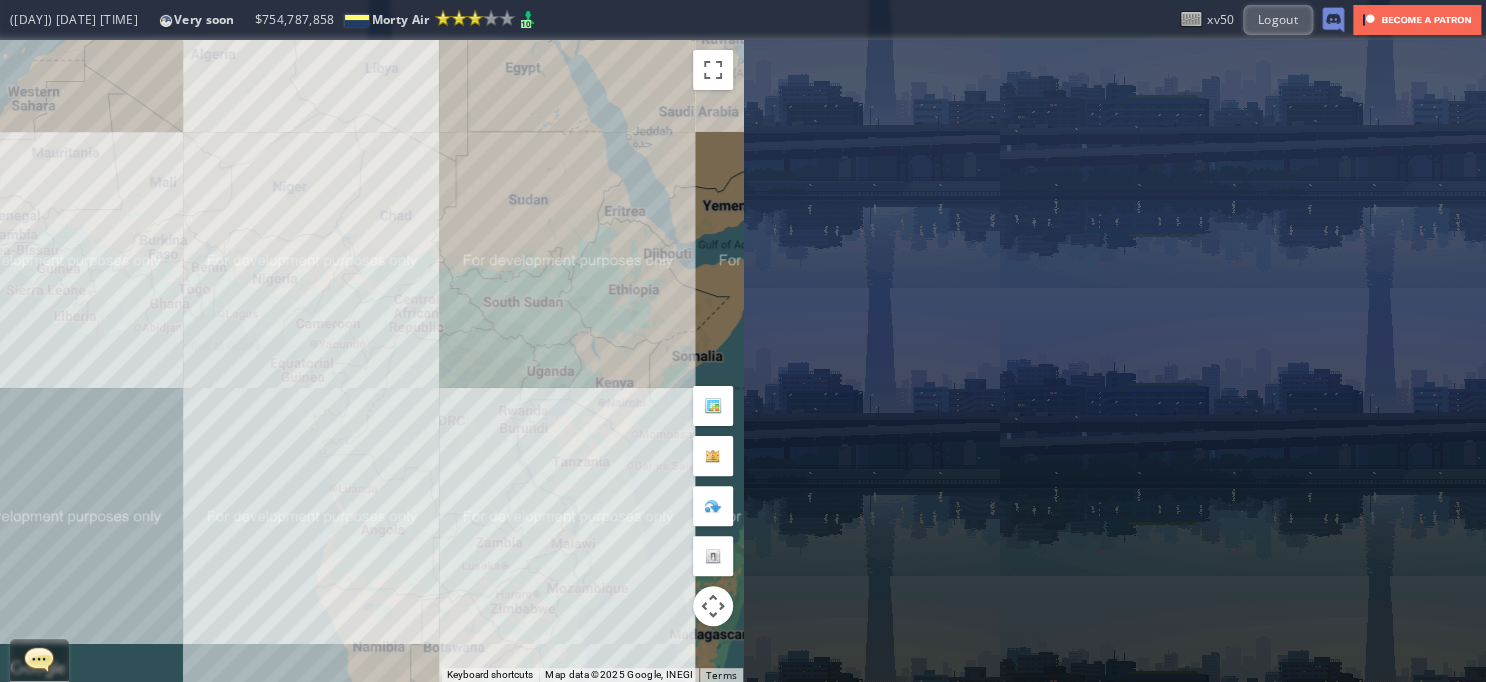 click on "To navigate, press the arrow keys." at bounding box center (371, 361) 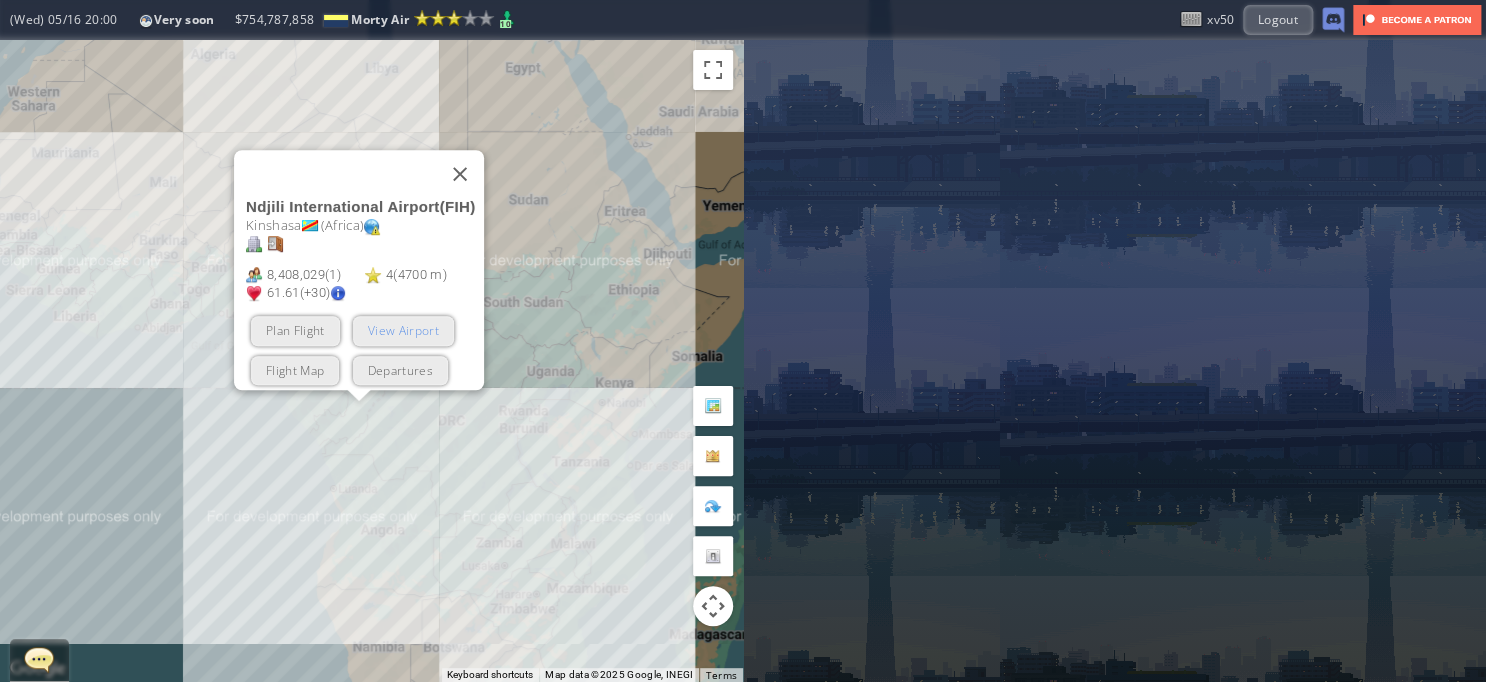 click on "View Airport" at bounding box center [402, 331] 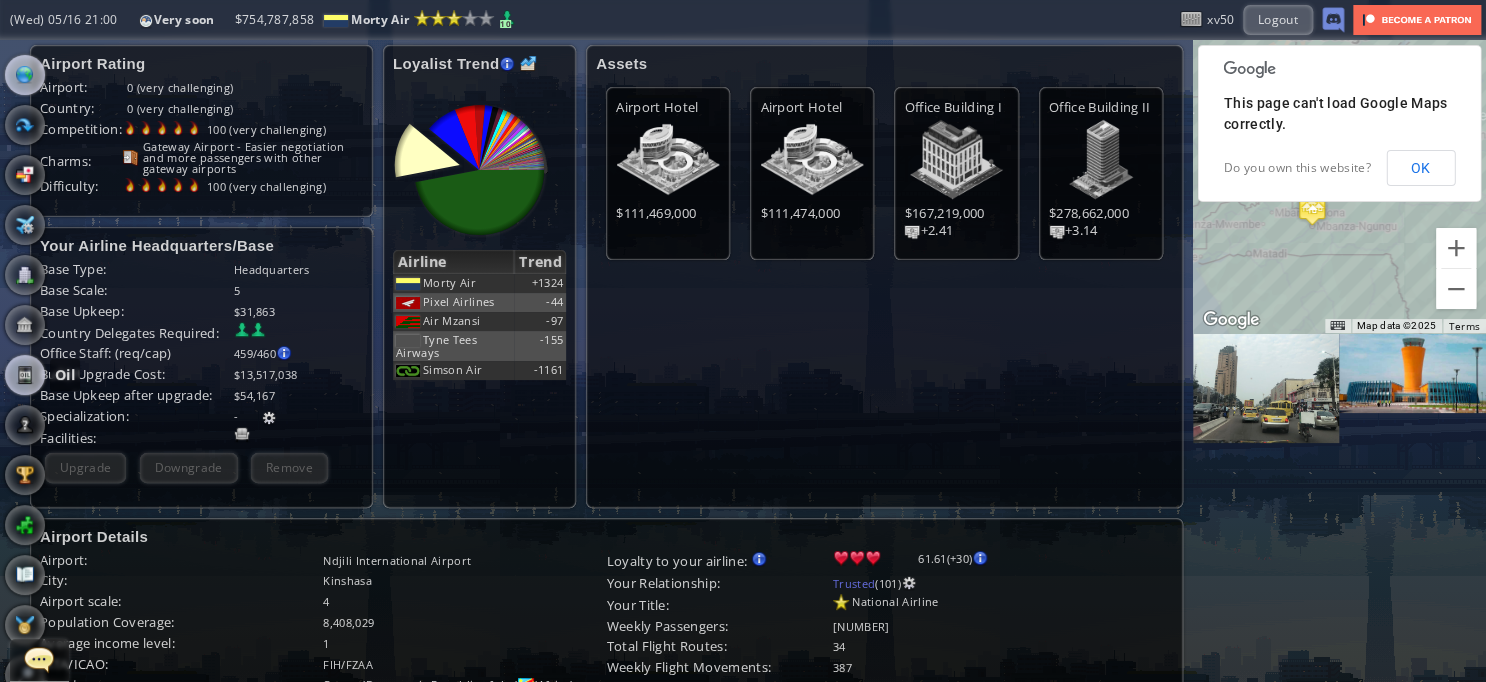 click at bounding box center (25, 375) 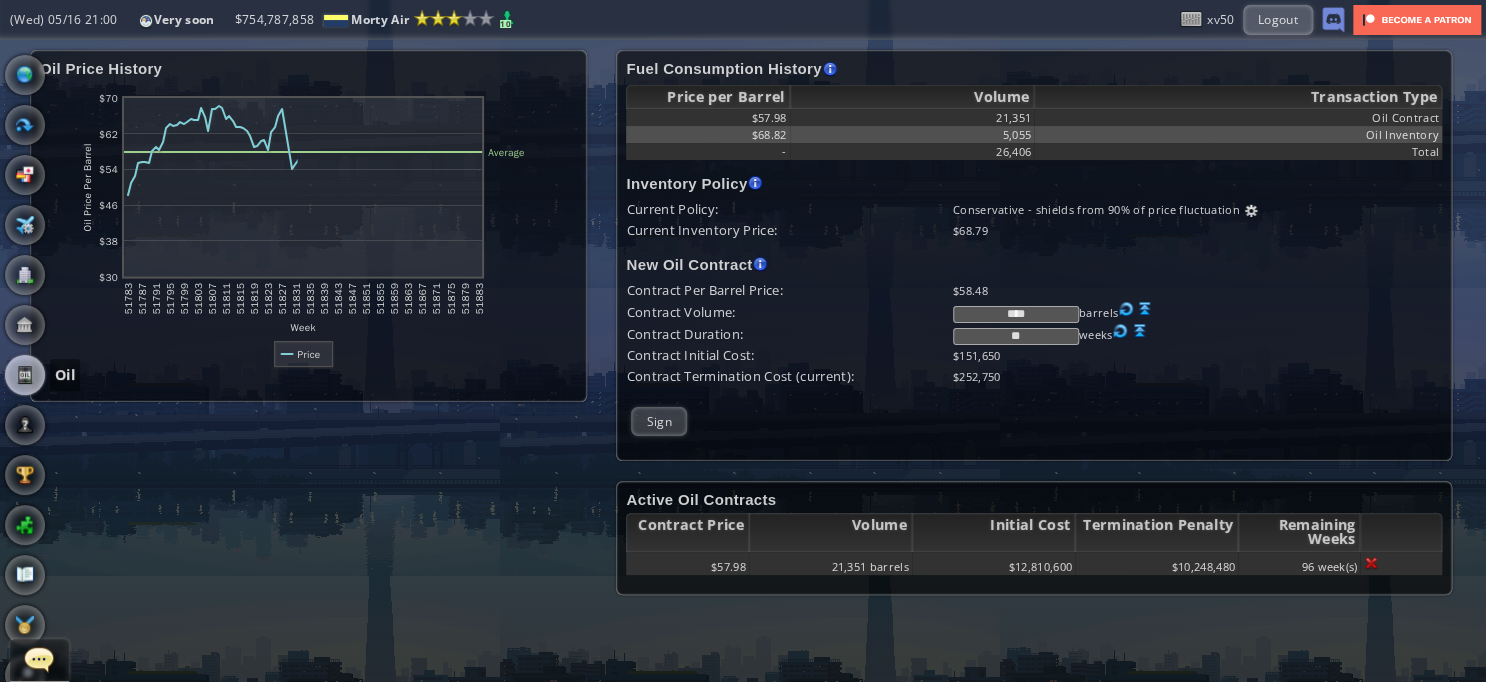 scroll, scrollTop: 77, scrollLeft: 0, axis: vertical 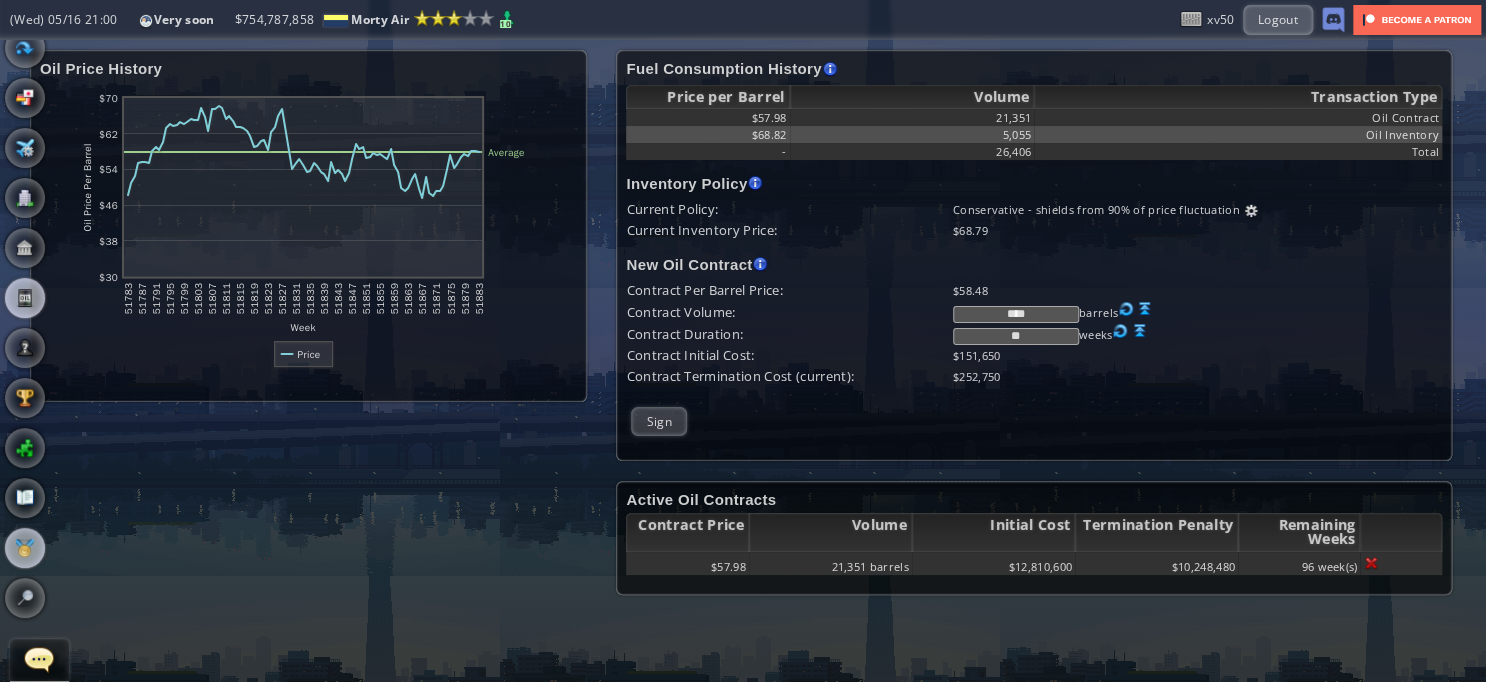 click at bounding box center (25, 548) 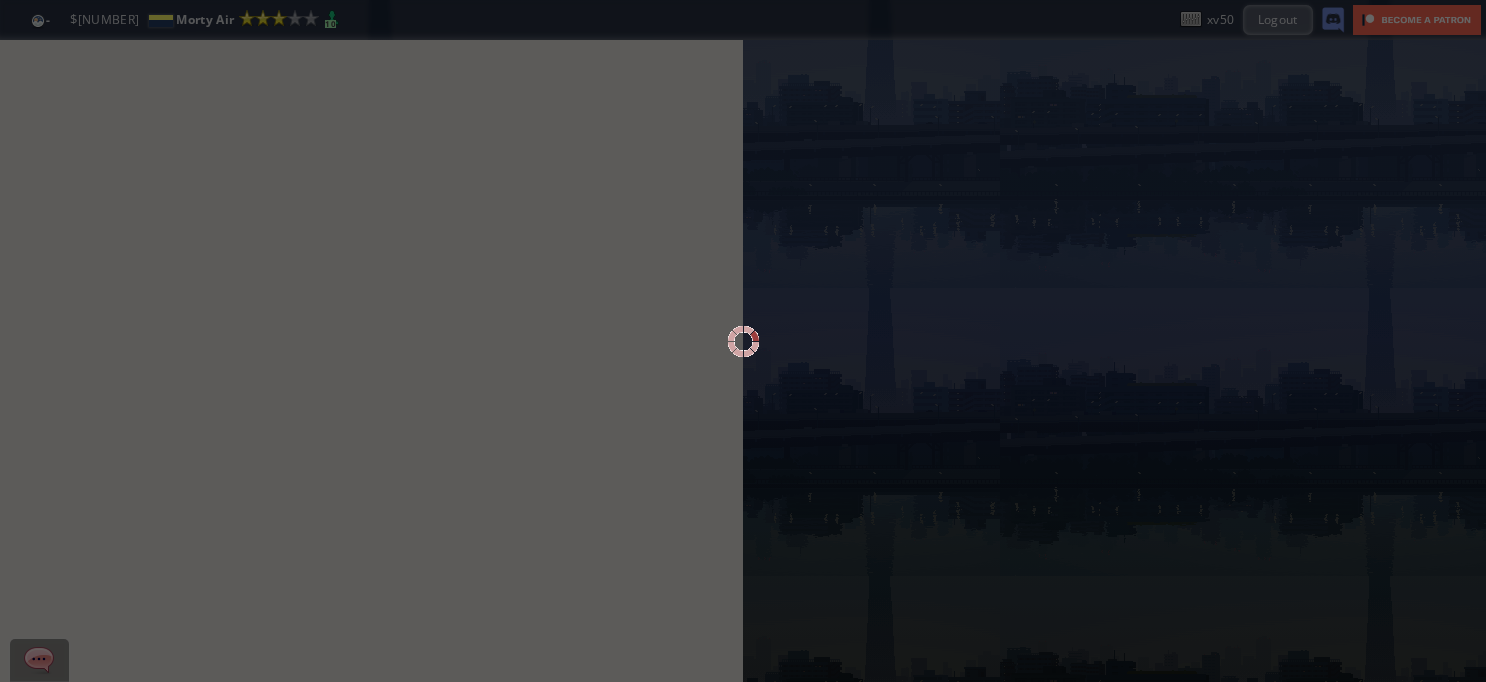 scroll, scrollTop: 0, scrollLeft: 0, axis: both 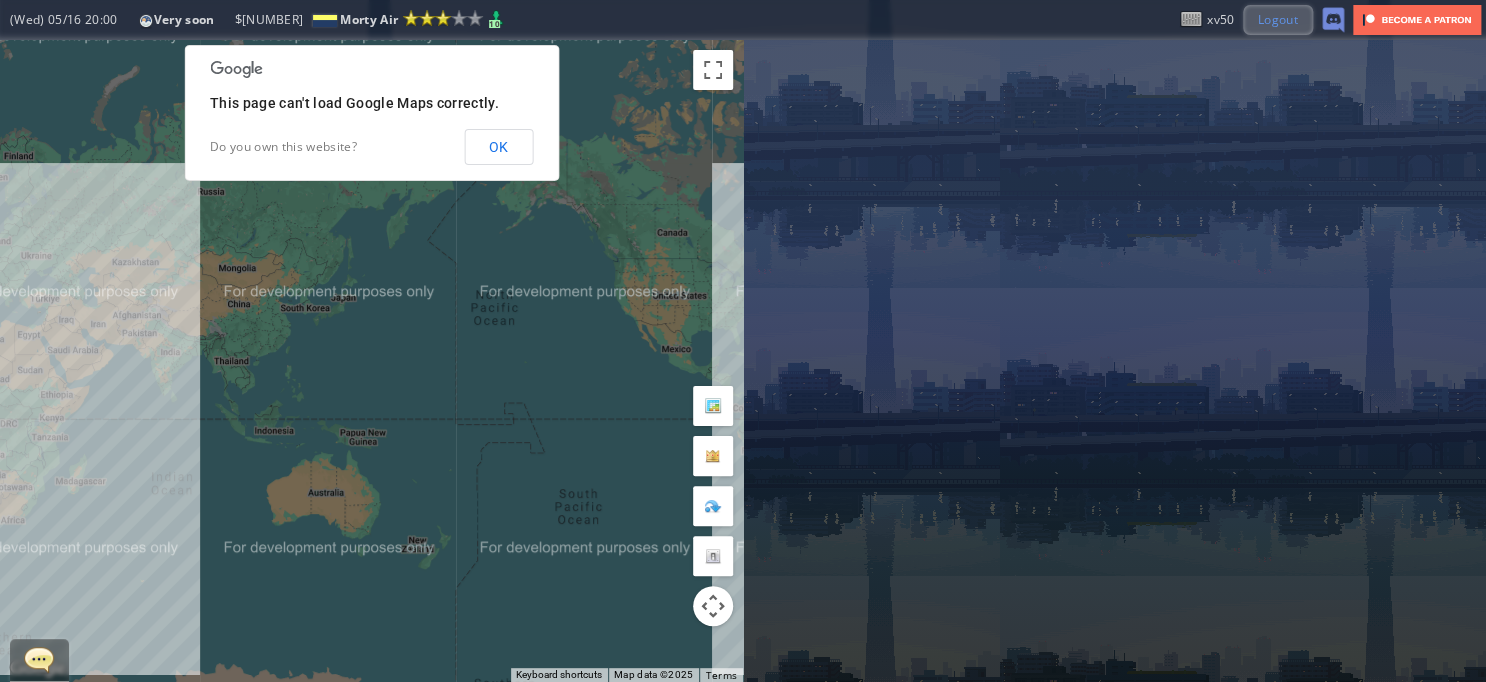 click on "Logout" at bounding box center (1278, 19) 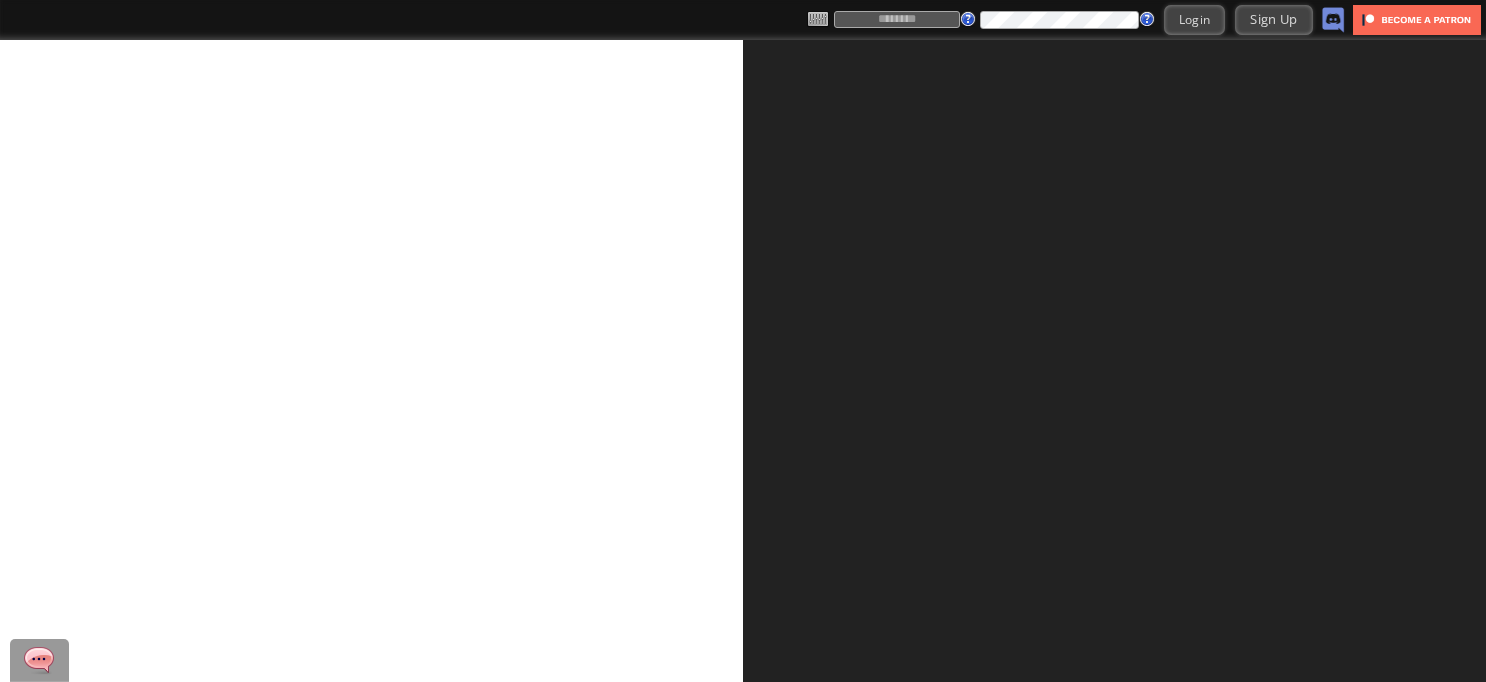 scroll, scrollTop: 0, scrollLeft: 0, axis: both 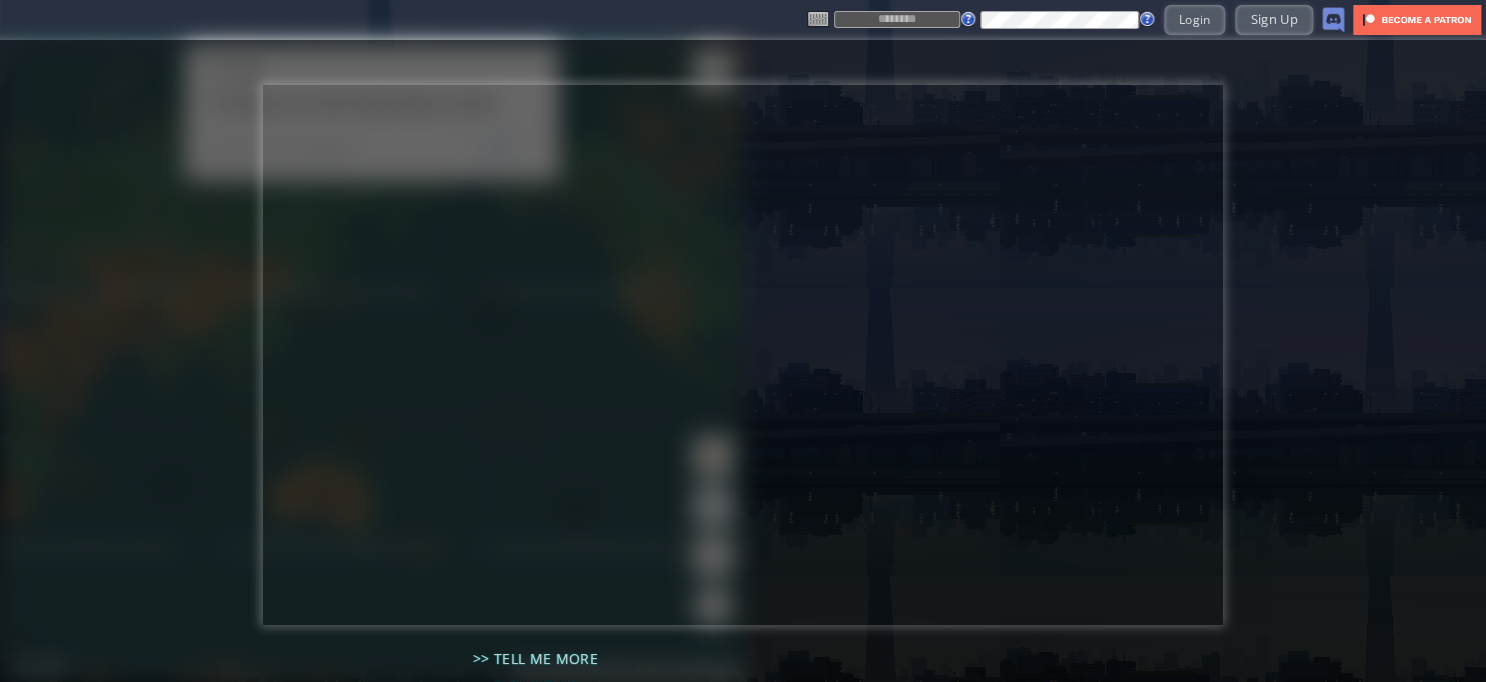click at bounding box center [897, 19] 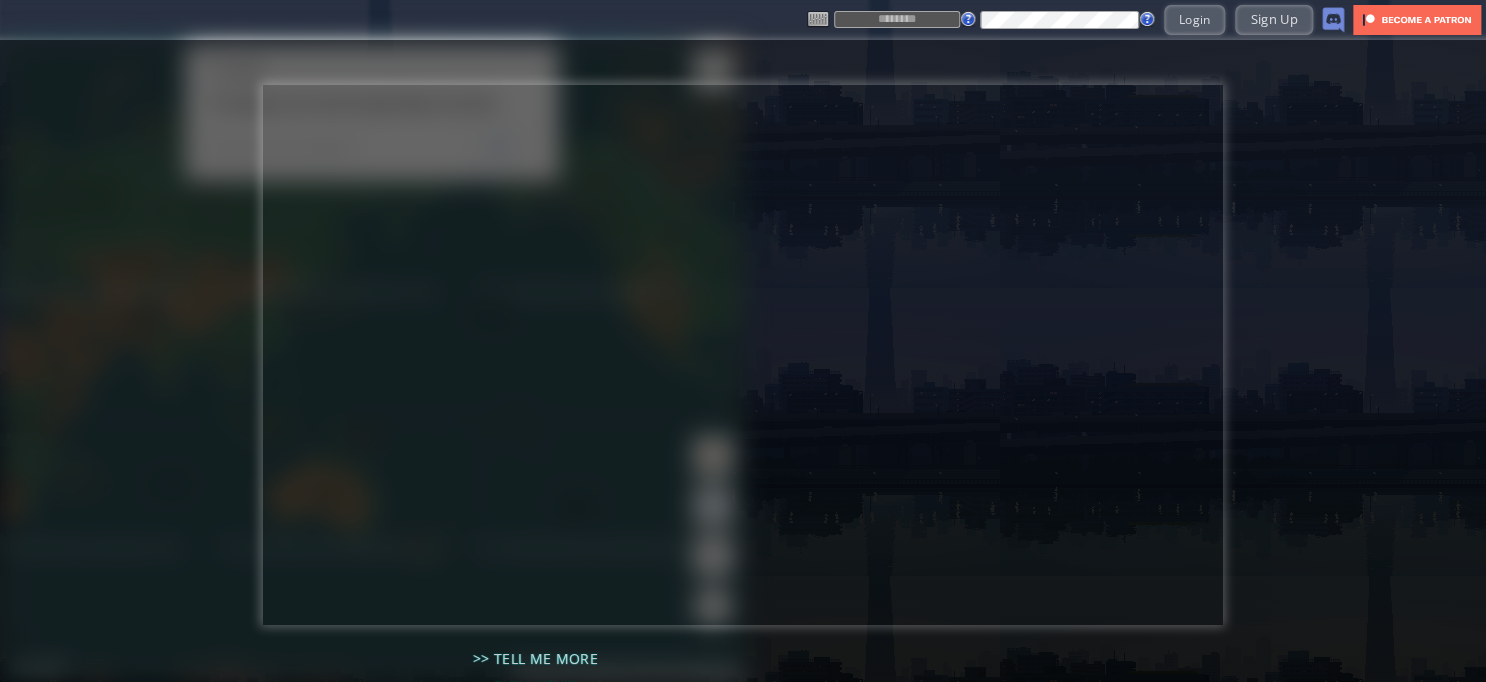 type on "*****" 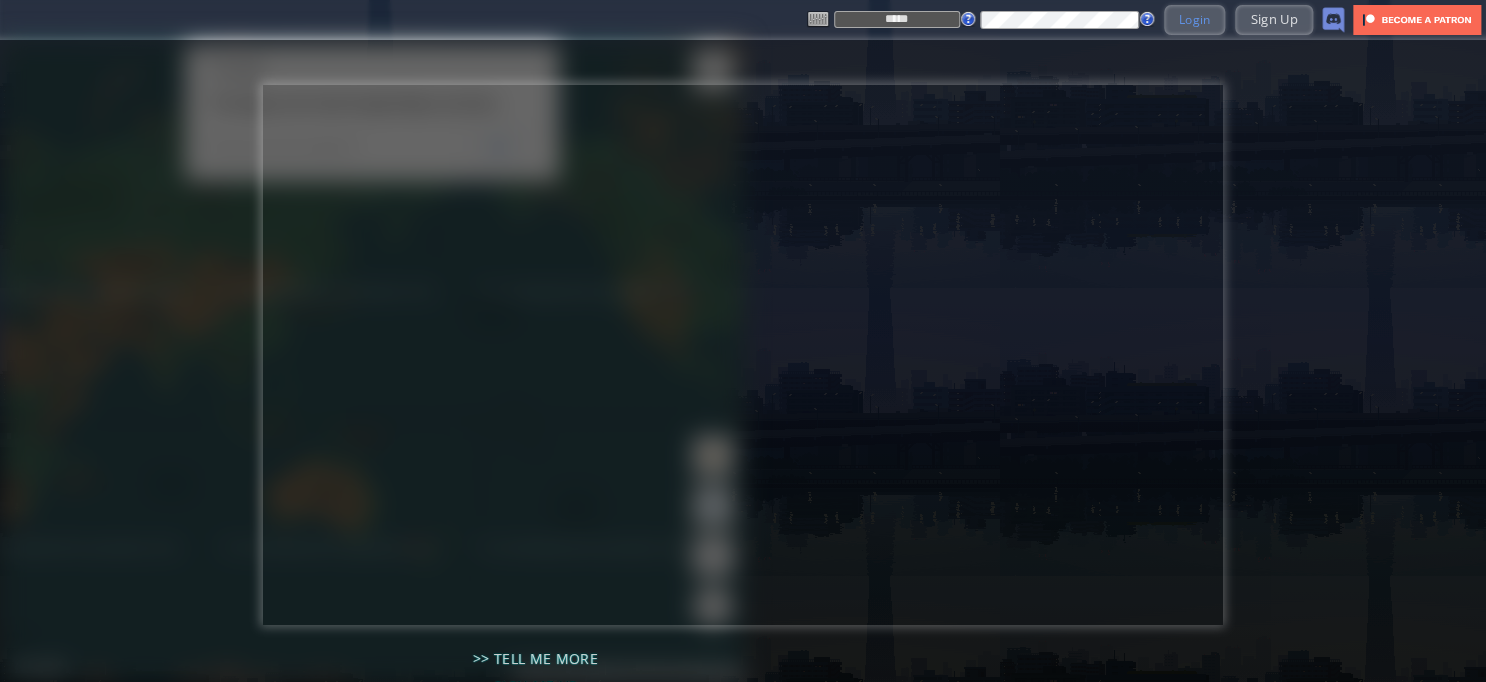 click on "Login" at bounding box center [1195, 19] 